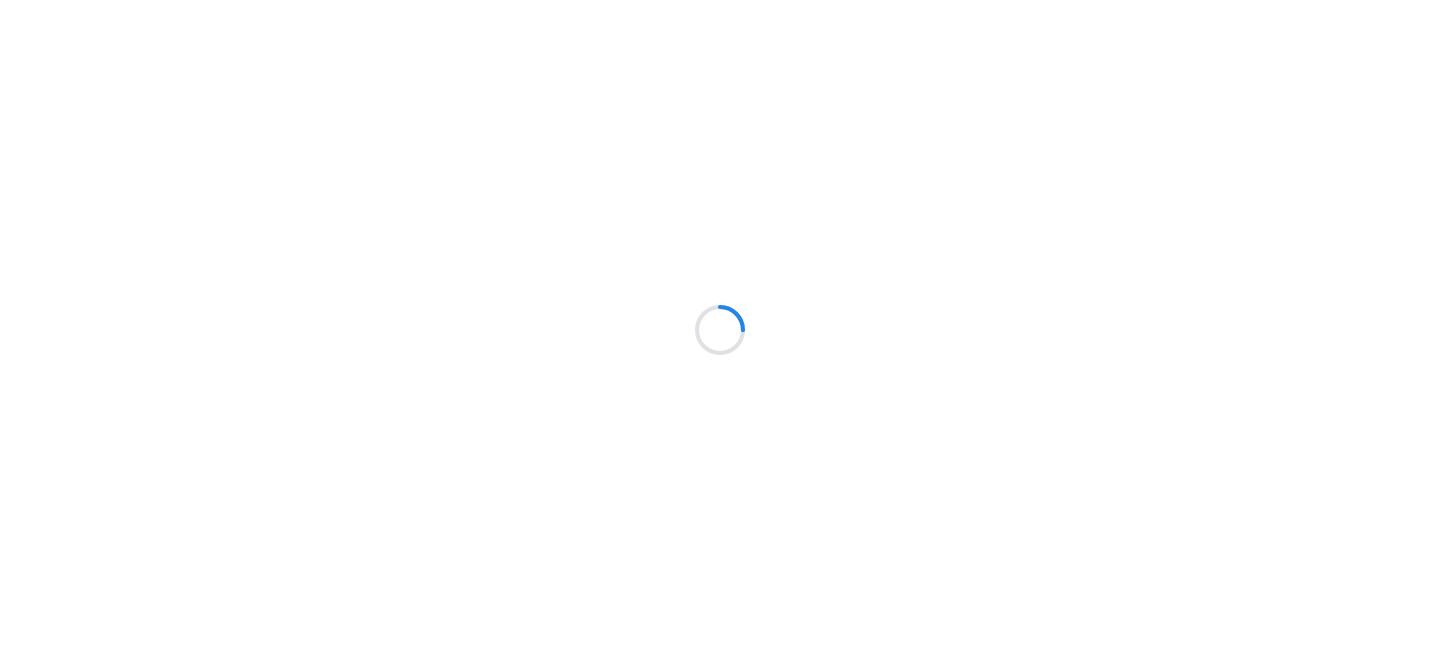 scroll, scrollTop: 0, scrollLeft: 0, axis: both 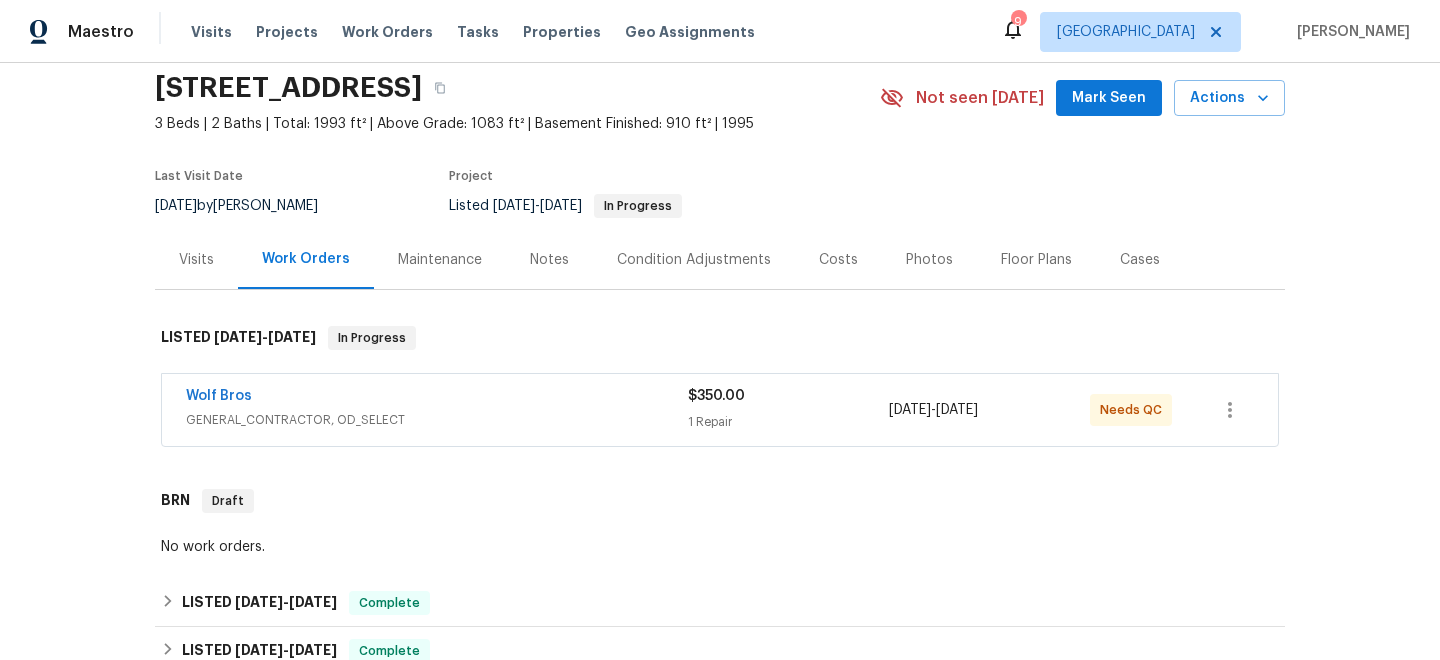 click on "Wolf Bros GENERAL_CONTRACTOR, OD_SELECT $350.00 1 Repair 7/10/2025  -  7/12/2025 Needs QC" at bounding box center [720, 410] 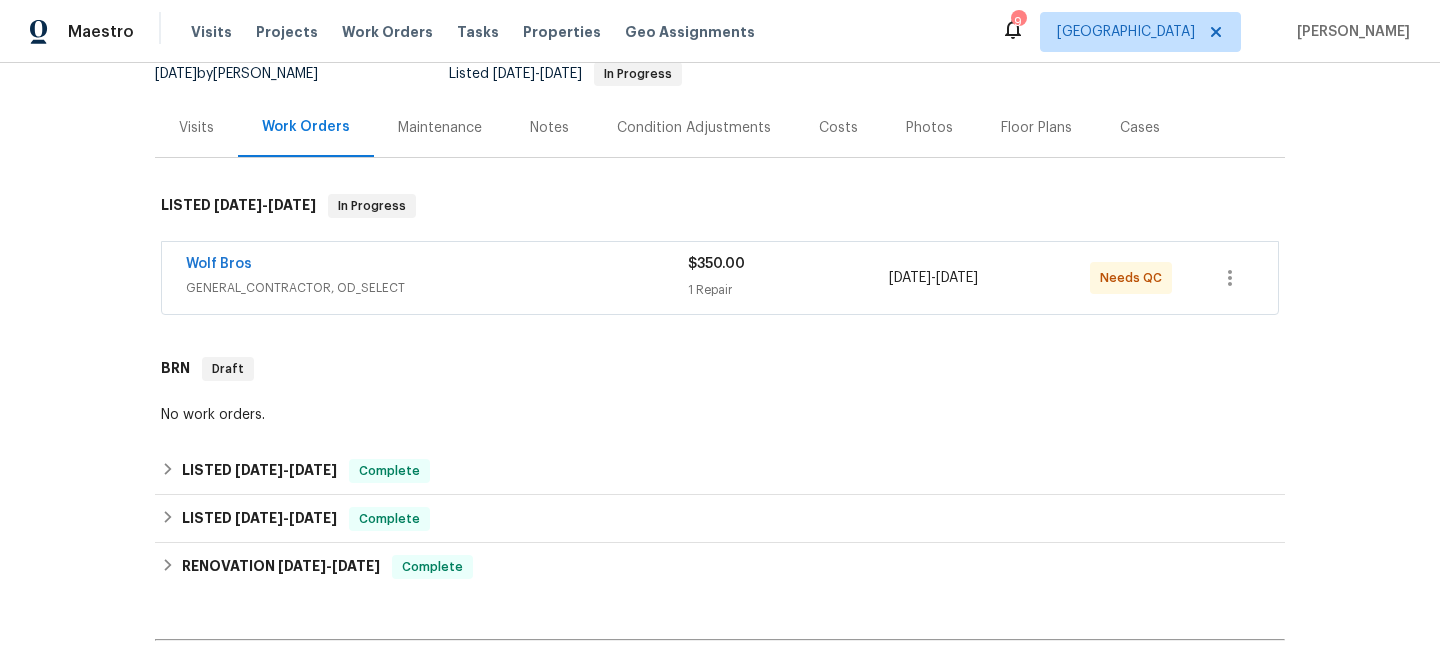 click on "GENERAL_CONTRACTOR, OD_SELECT" at bounding box center [437, 288] 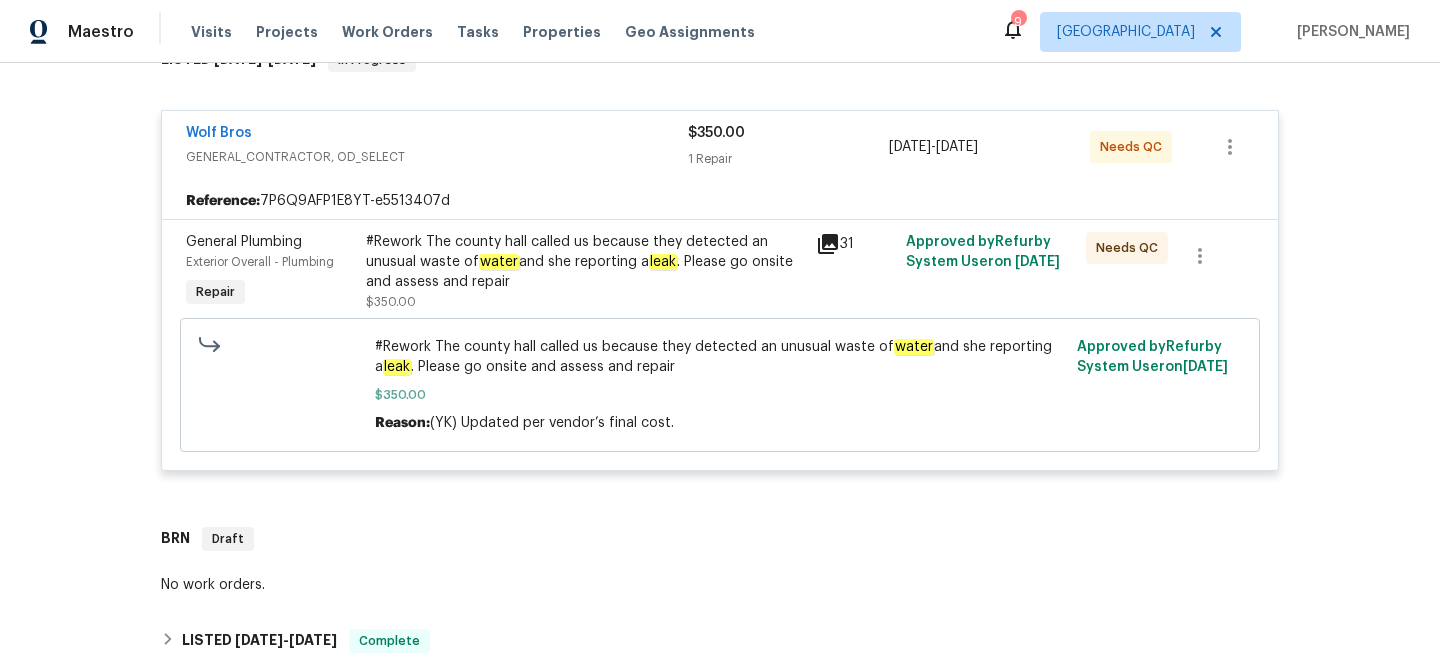 scroll, scrollTop: 372, scrollLeft: 0, axis: vertical 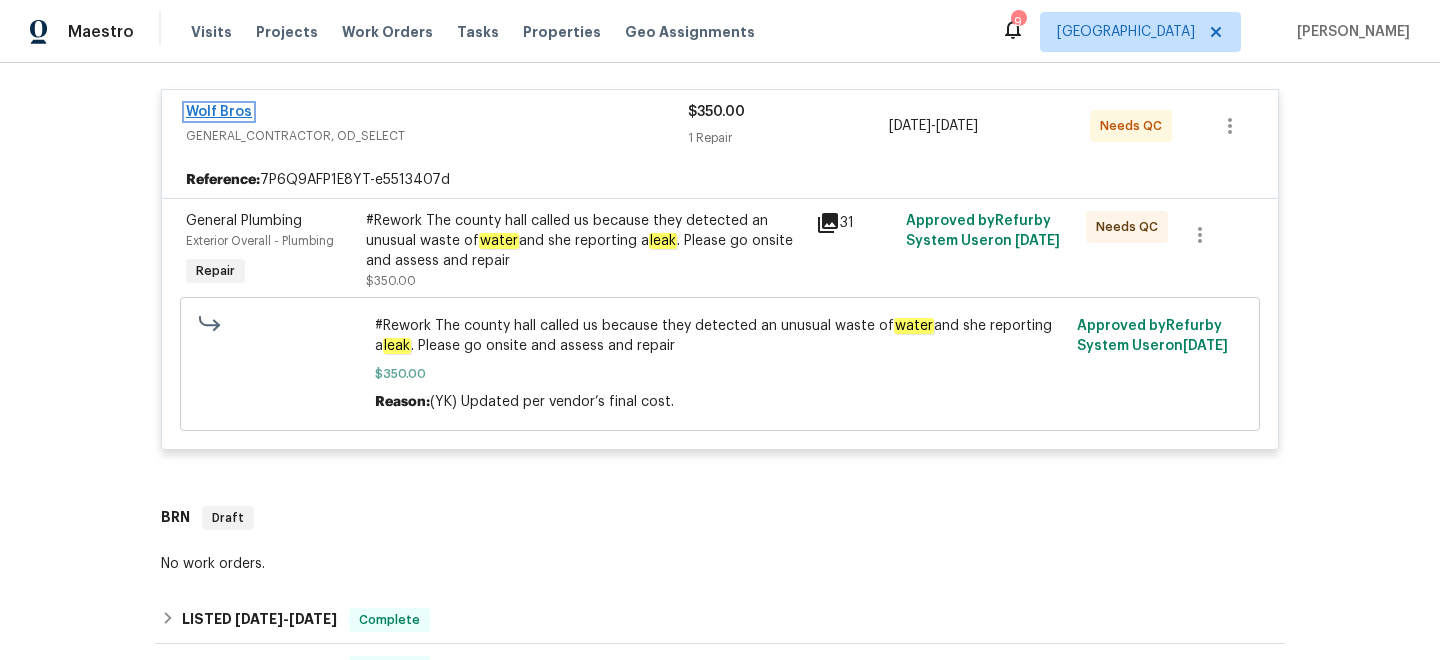 click on "Wolf Bros" at bounding box center (219, 112) 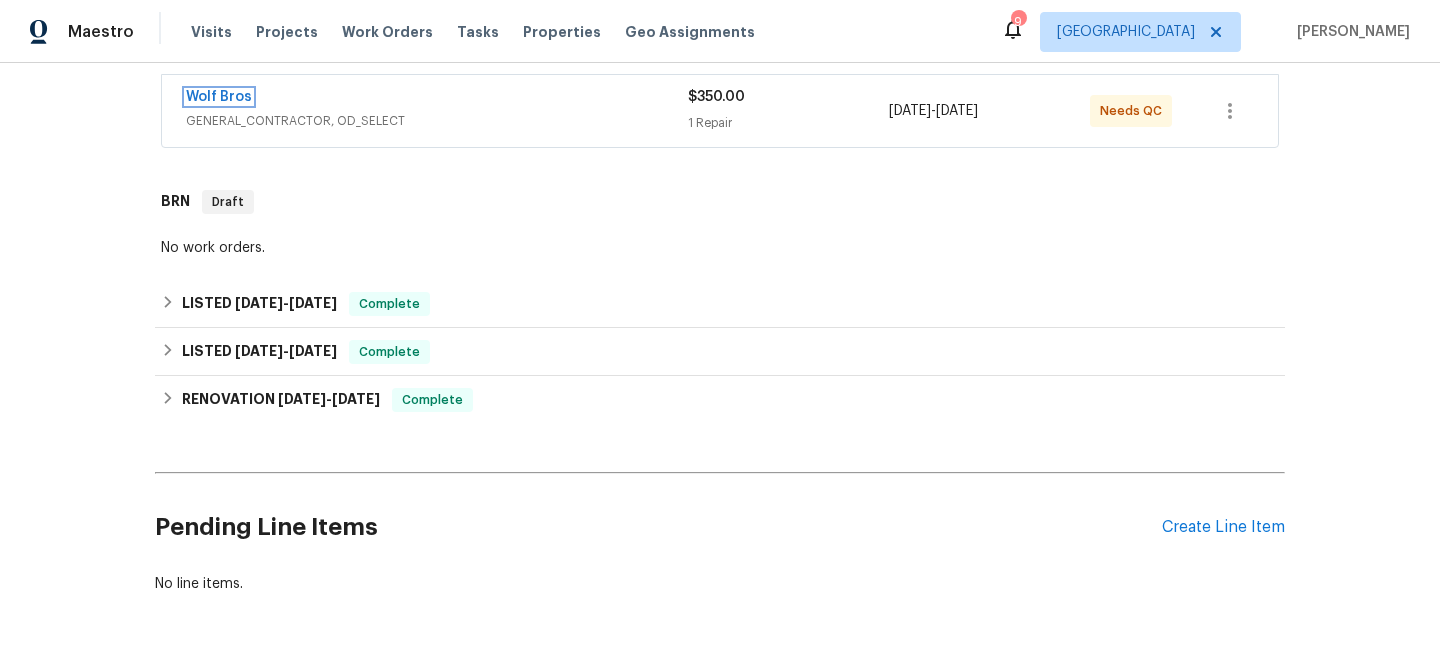 scroll, scrollTop: 120, scrollLeft: 0, axis: vertical 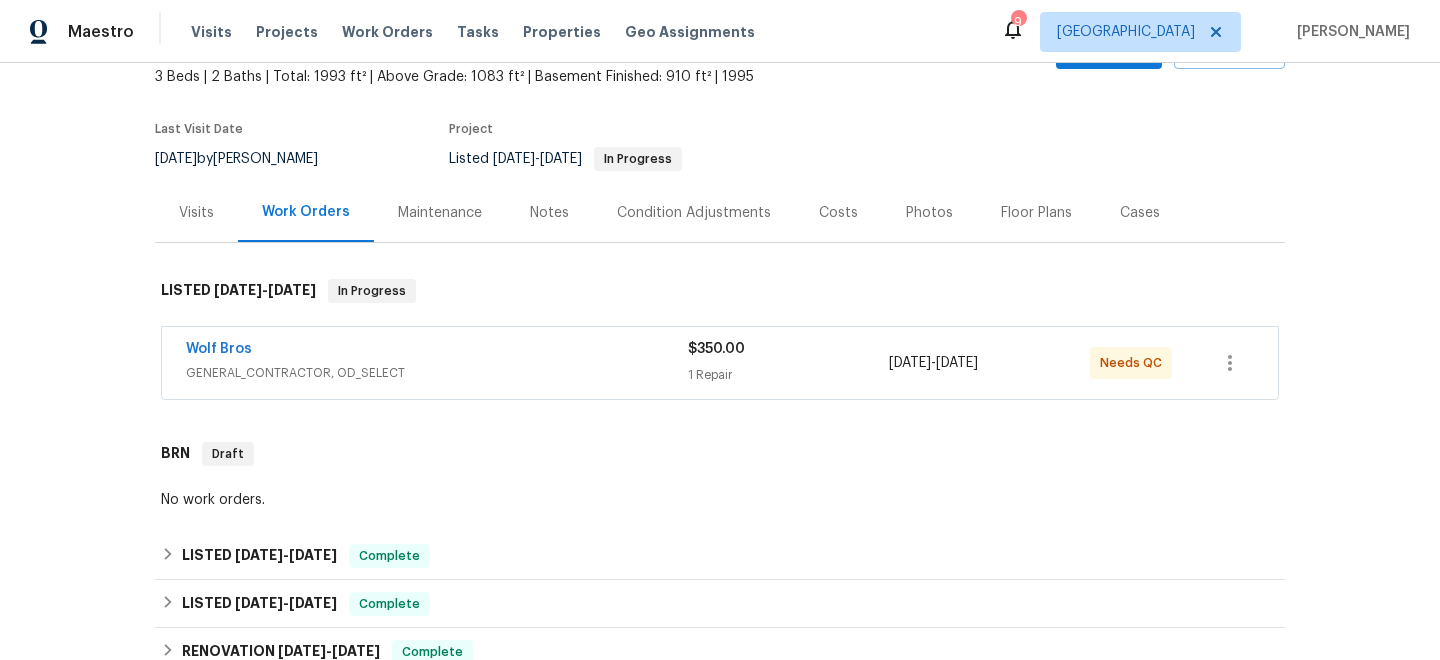 click on "Visits" at bounding box center [196, 213] 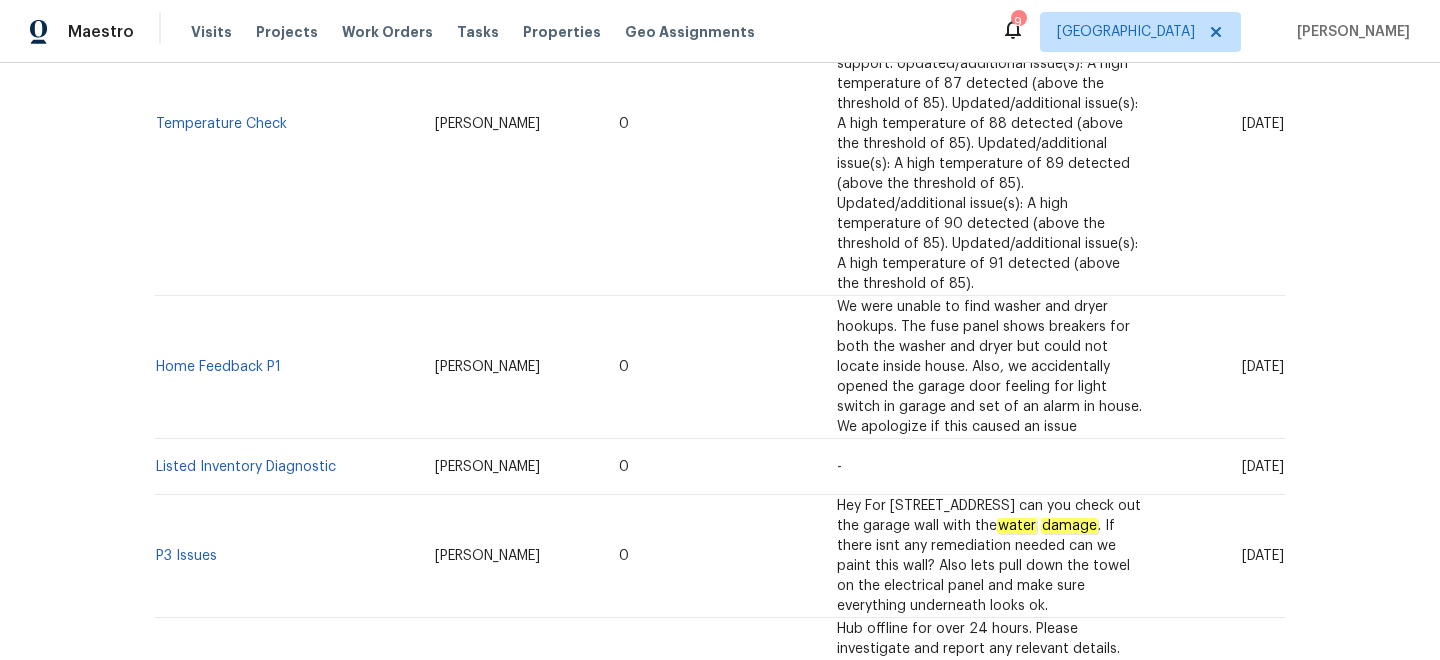 scroll, scrollTop: 0, scrollLeft: 0, axis: both 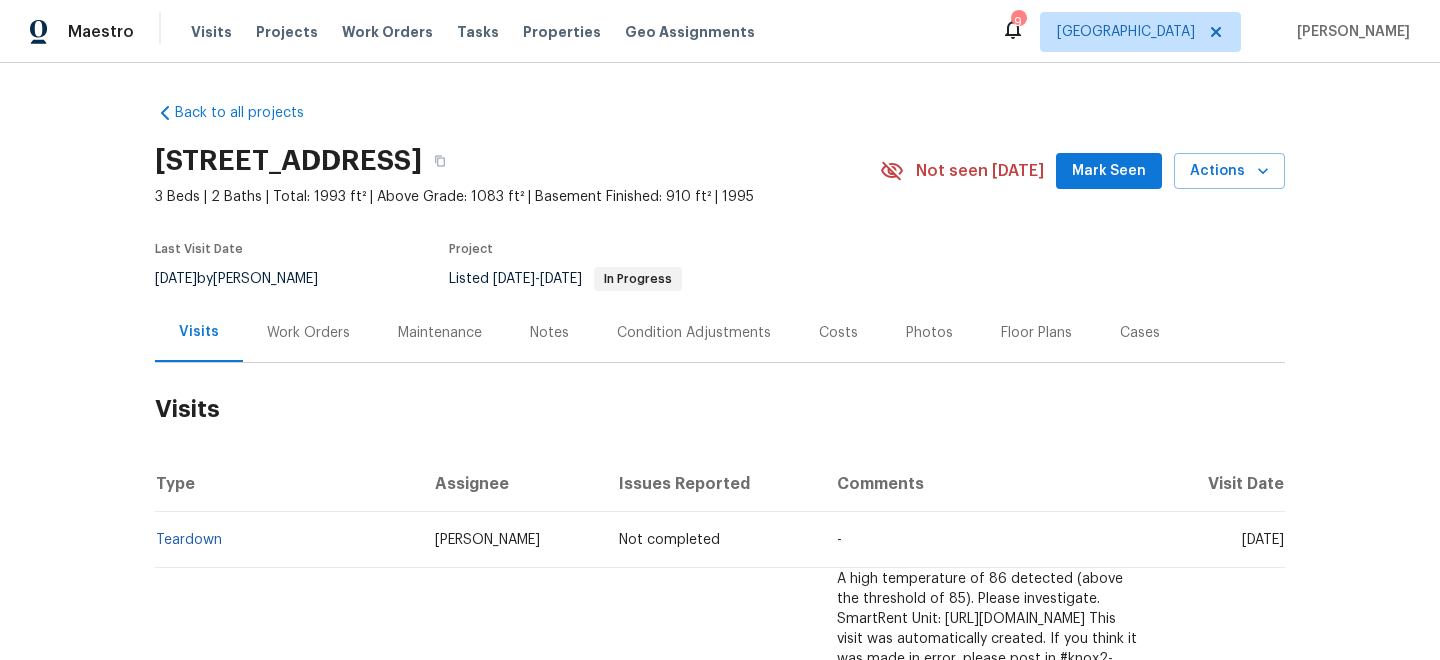 click on "Work Orders" at bounding box center [308, 333] 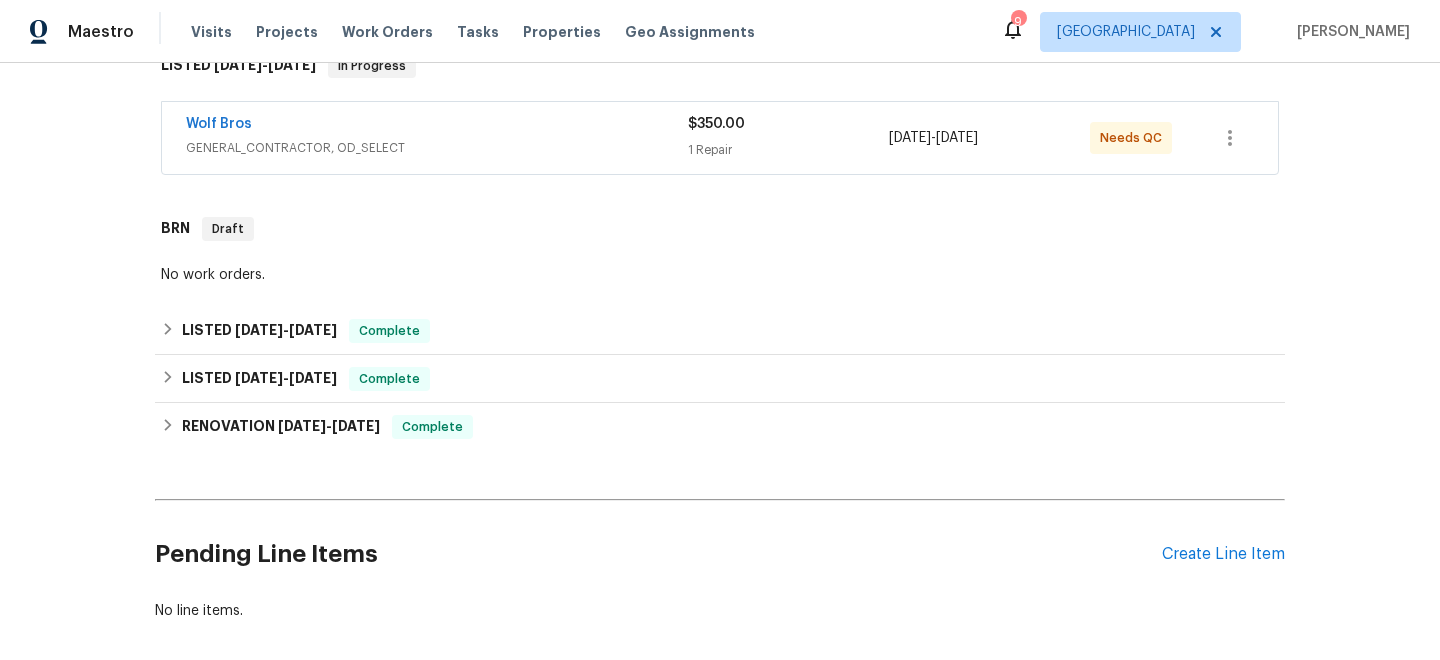scroll, scrollTop: 334, scrollLeft: 0, axis: vertical 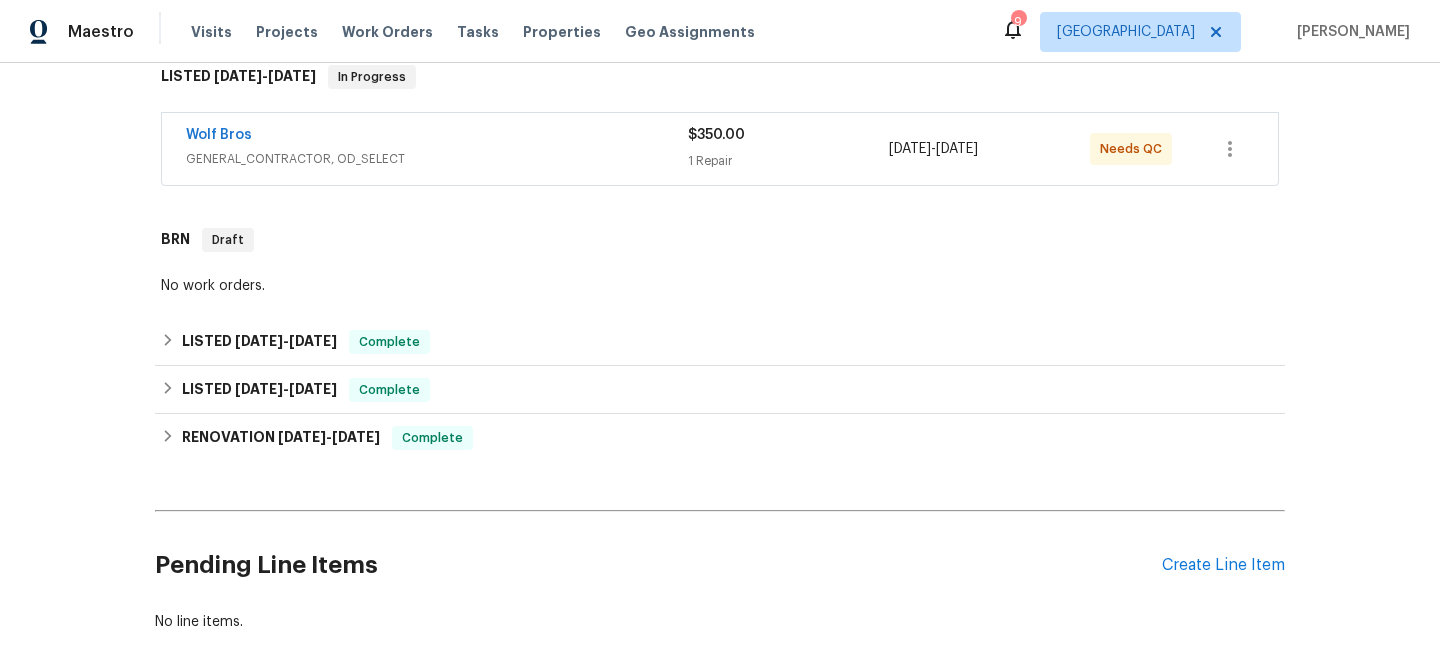 click on "GENERAL_CONTRACTOR, OD_SELECT" at bounding box center [437, 159] 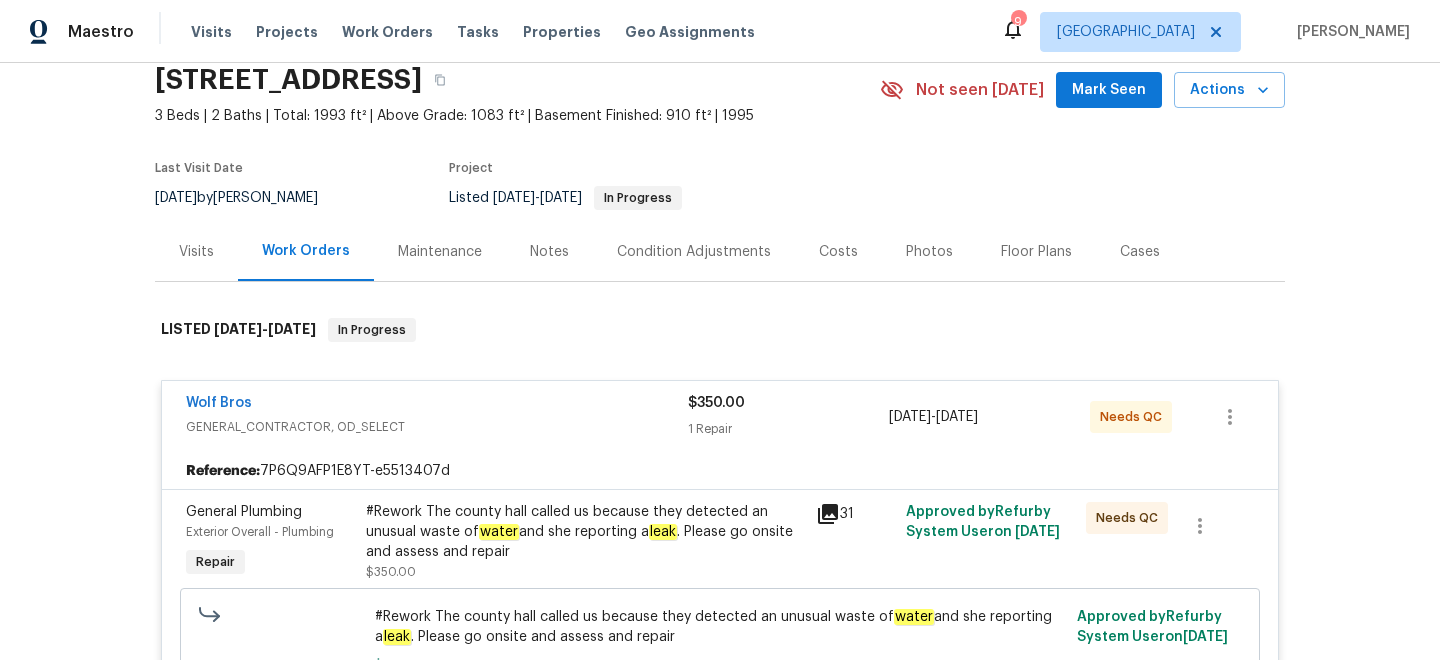 scroll, scrollTop: 0, scrollLeft: 0, axis: both 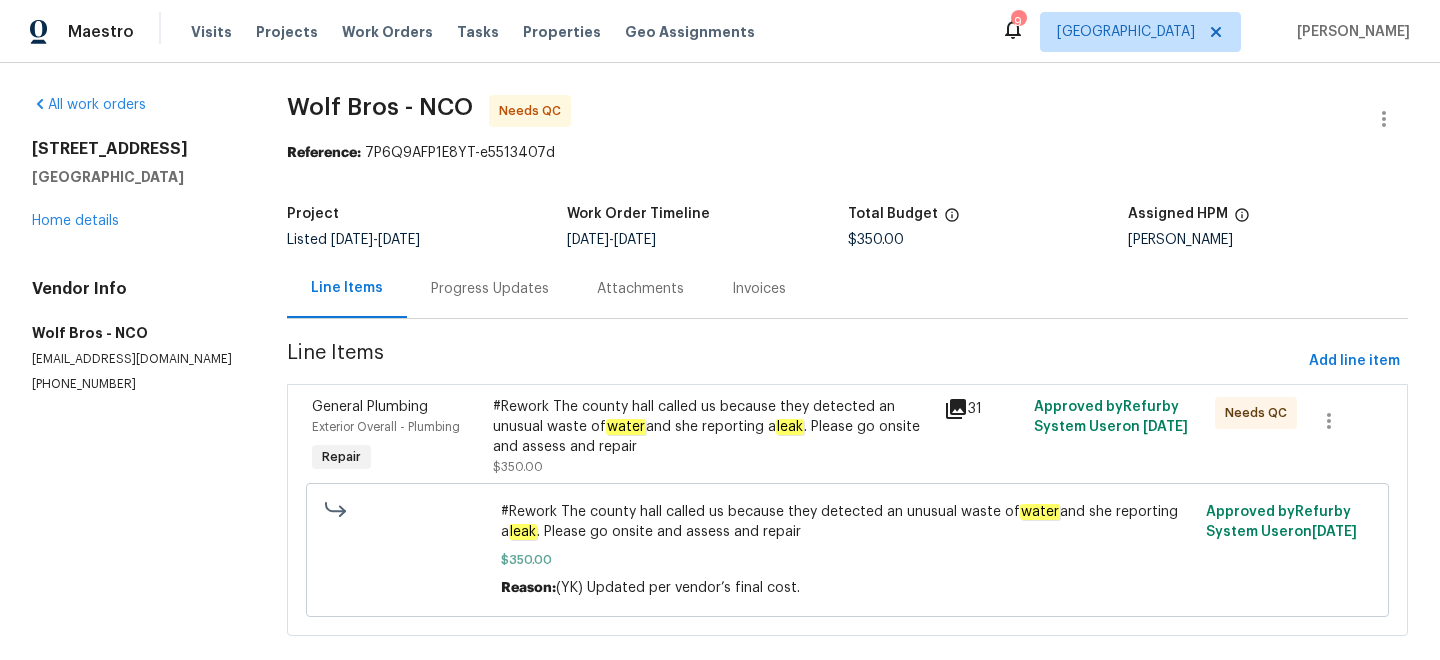 click on "Progress Updates" at bounding box center [490, 288] 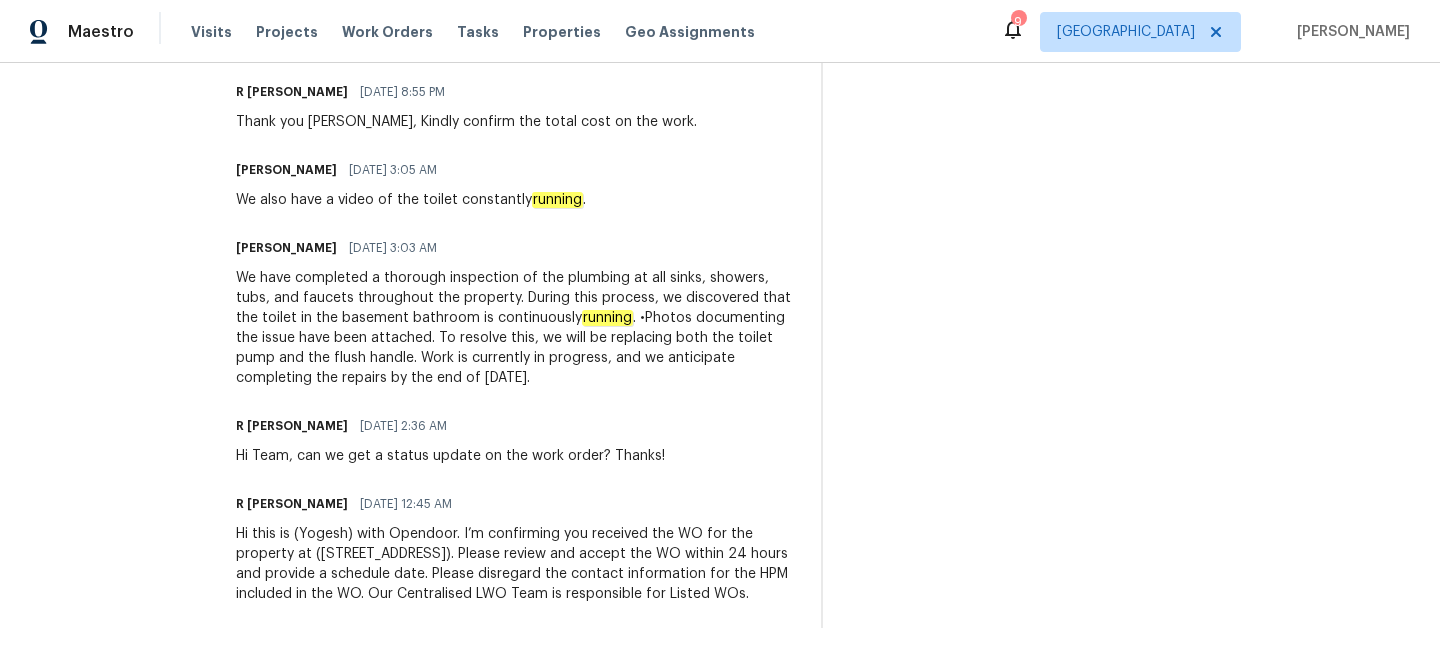 scroll, scrollTop: 0, scrollLeft: 0, axis: both 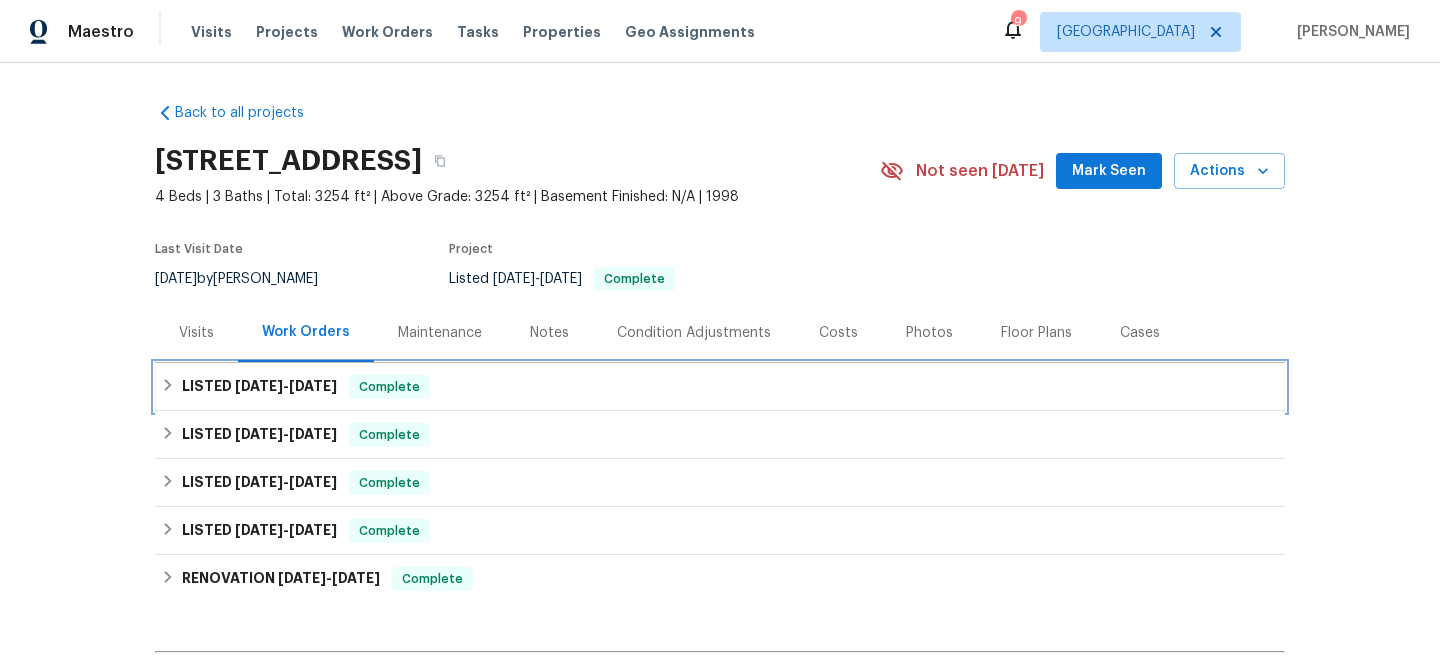 click on "LISTED   7/4/25  -  7/7/25 Complete" at bounding box center [720, 387] 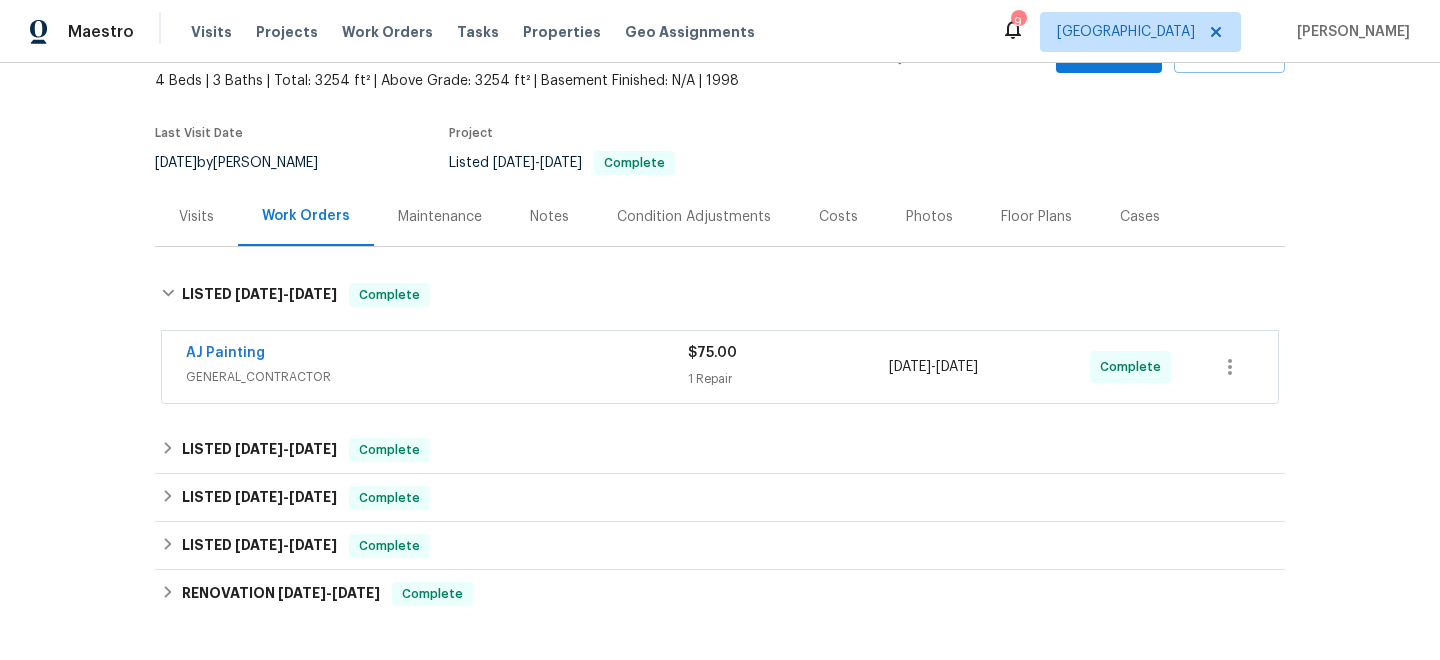 click on "AJ Painting" at bounding box center [437, 355] 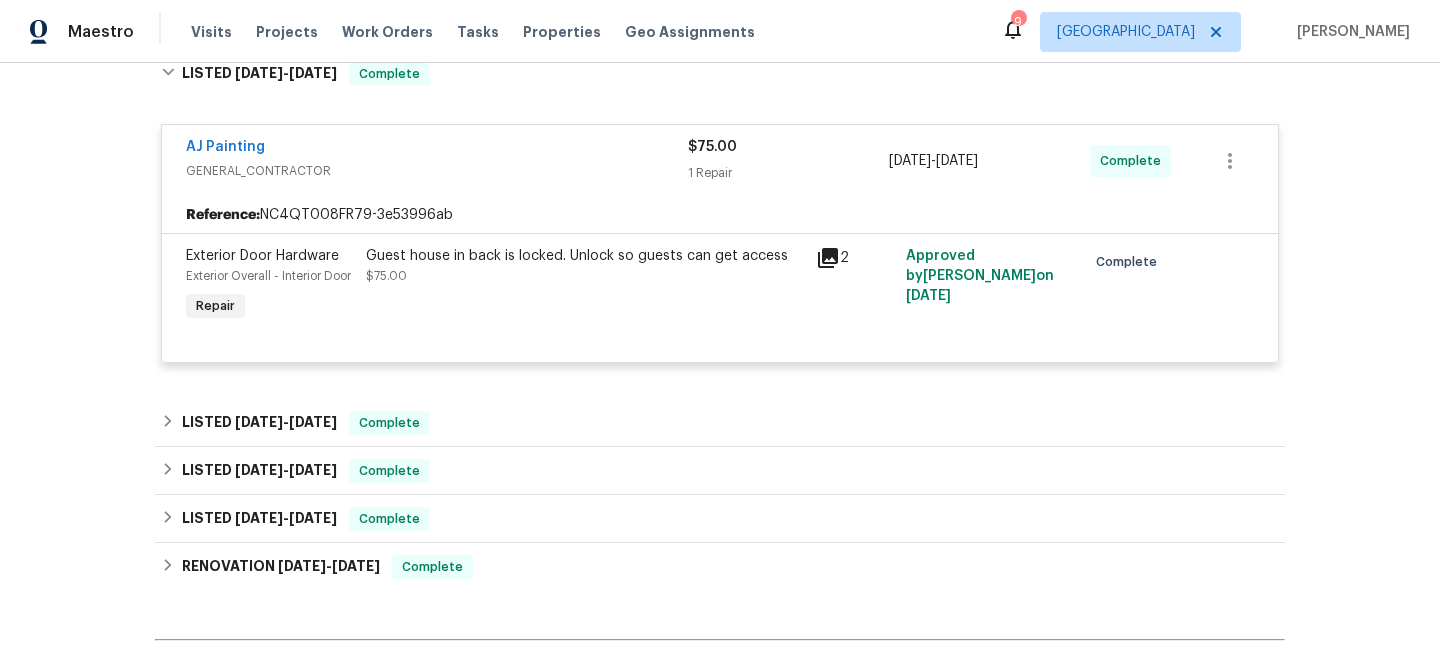 click on "Back to all projects 2224 Bluff Ct, Cedar Hill, TX 75104 4 Beds | 3 Baths | Total: 3254 ft² | Above Grade: 3254 ft² | Basement Finished: N/A | 1998 Not seen today Mark Seen Actions Last Visit Date 7/5/2025  by  Francisco Balcazar Serrato   Project Listed   7/4/2025  -  7/7/2025 Complete Visits Work Orders Maintenance Notes Condition Adjustments Costs Photos Floor Plans Cases LISTED   7/4/25  -  7/7/25 Complete AJ Painting GENERAL_CONTRACTOR $75.00 1 Repair 7/4/2025  -  7/7/2025 Complete Reference:  NC4QT008FR79-3e53996ab Exterior Door Hardware Exterior Overall - Interior Door Repair Guest house in back is locked. Unlock so guests can get access $75.00   2 Approved by  Francisco Balcazar Serrato  on   7/5/2025 Complete LISTED   6/25/25  -  6/27/25 Complete Amstar 1 GENERAL_CONTRACTOR, OD_SELECT $75.00 2 Repairs 6/25/2025  -  6/27/2025 Complete LISTED   6/6/25  -  6/11/25 Complete Texas Best Pool Service POOL, POOL_REPAIR, BRN_AND_LRR $1,350.00 1 Repair 6/6/2025  -  6/11/2025 Paid LISTED   5/26/25  -  5/27/25" at bounding box center (720, 263) 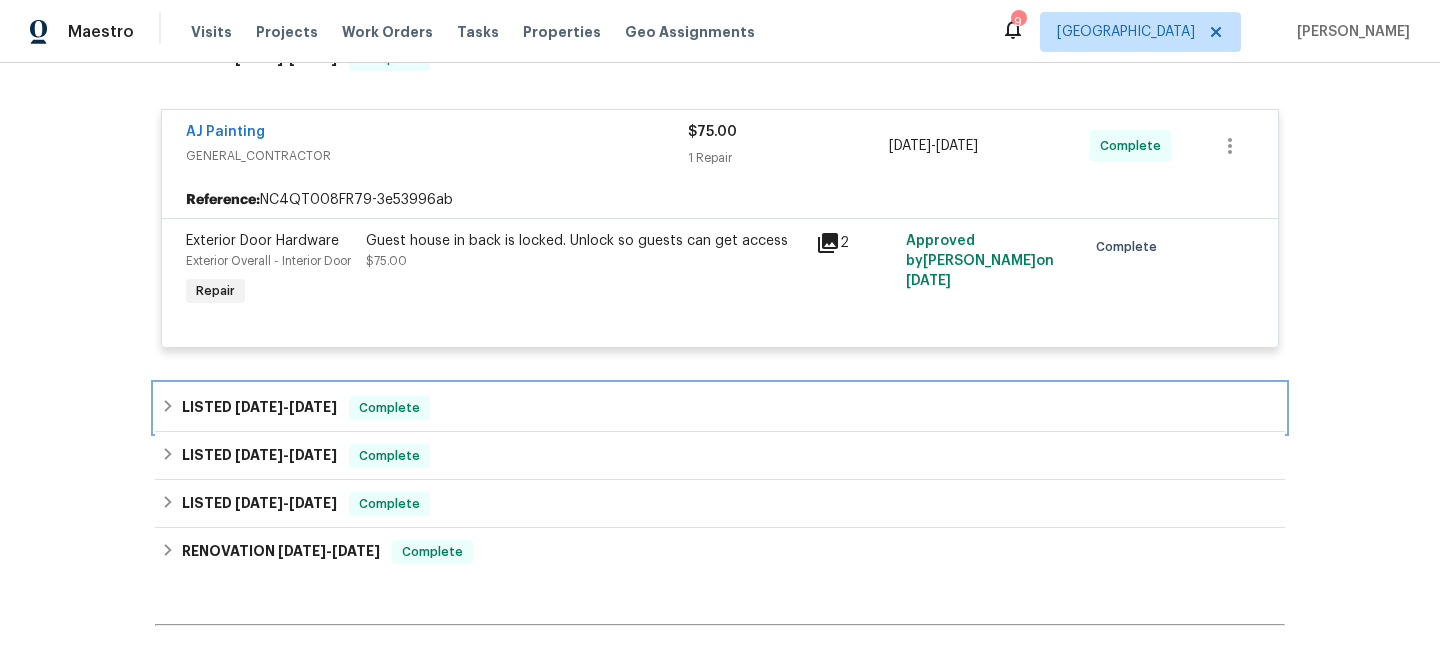 click on "LISTED   6/25/25  -  6/27/25 Complete" at bounding box center [720, 408] 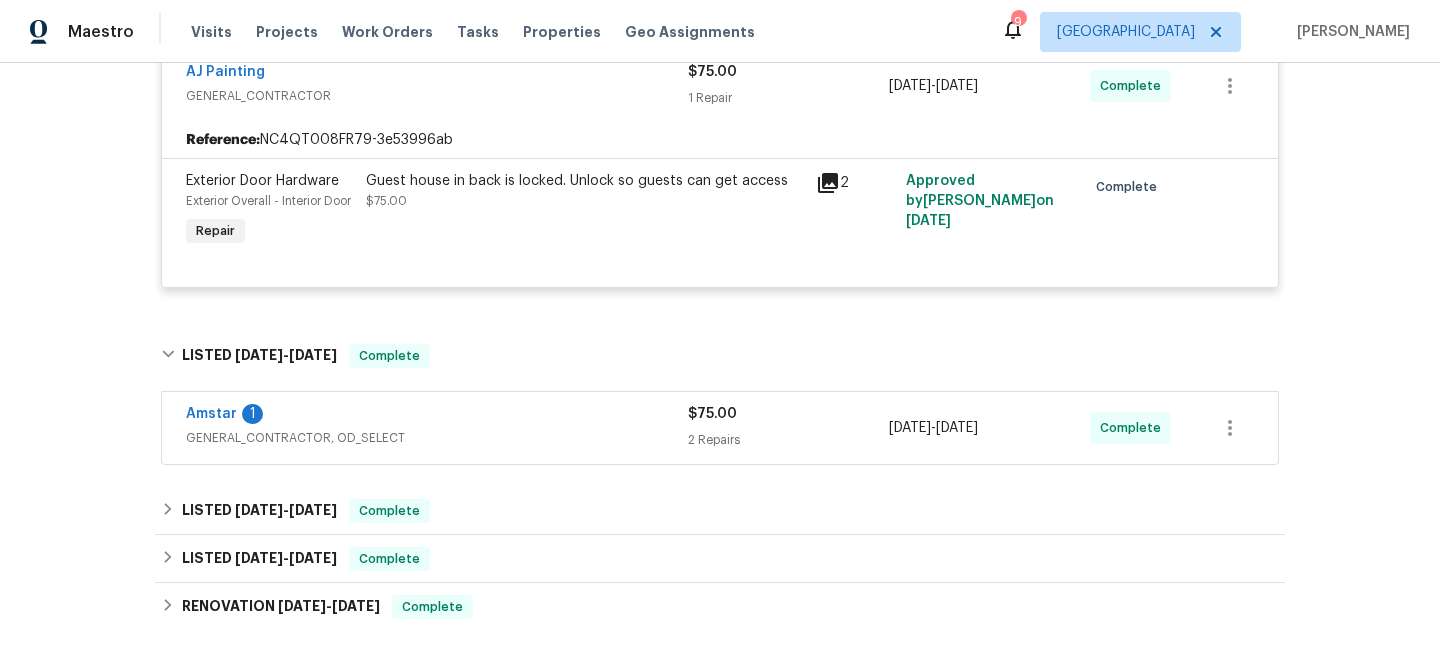 click on "Amstar 1" at bounding box center [437, 416] 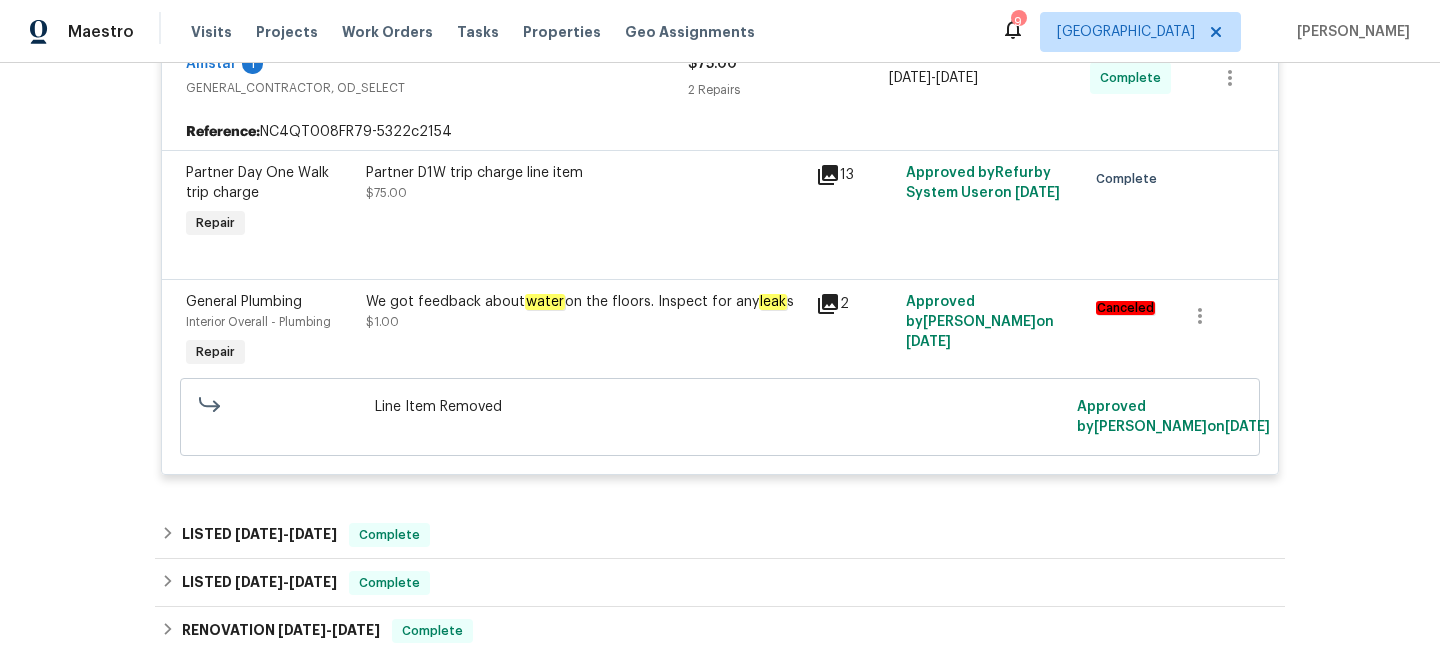 scroll, scrollTop: 778, scrollLeft: 0, axis: vertical 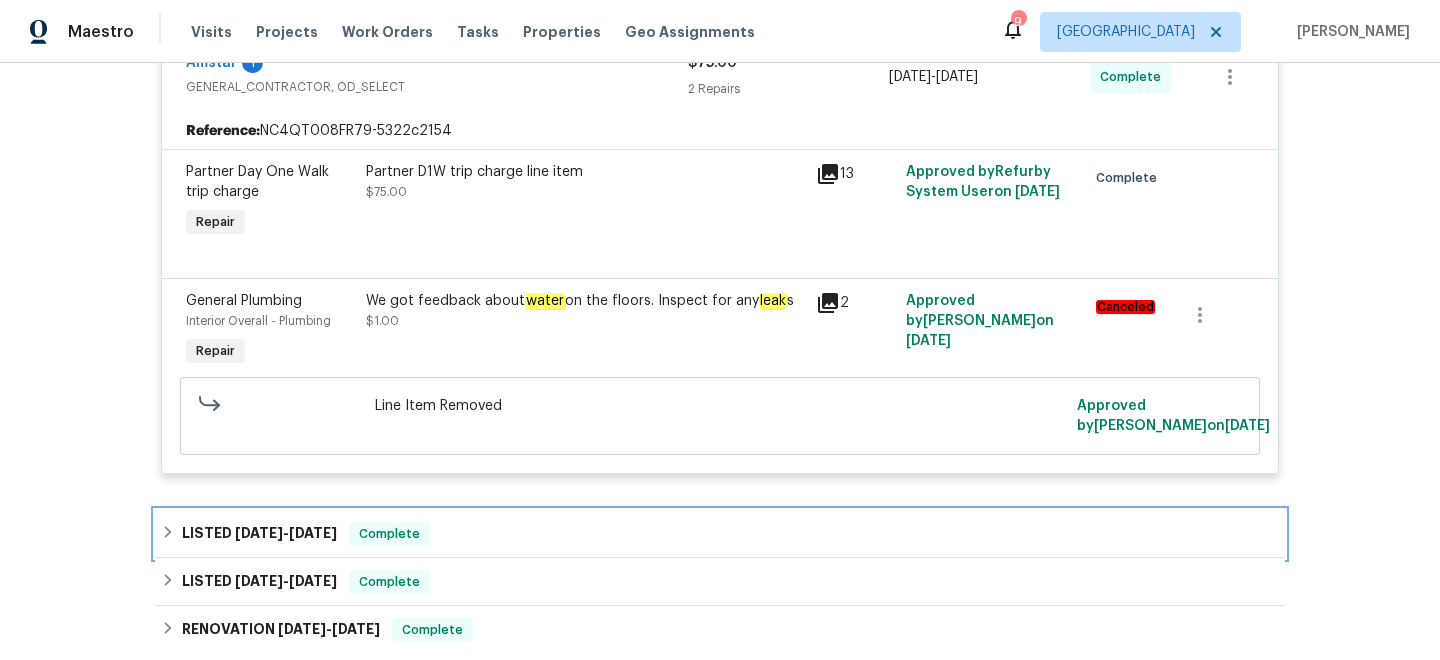 click on "LISTED   6/6/25  -  6/11/25 Complete" at bounding box center (720, 534) 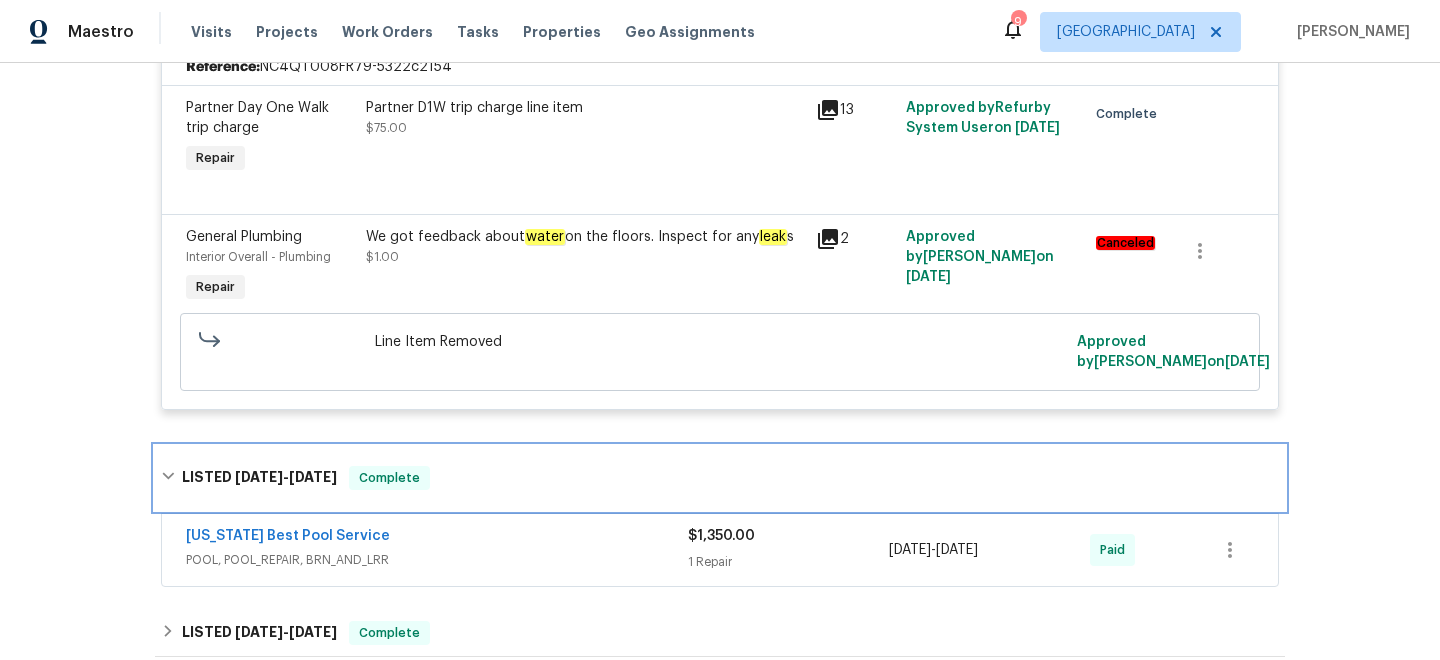 scroll, scrollTop: 907, scrollLeft: 0, axis: vertical 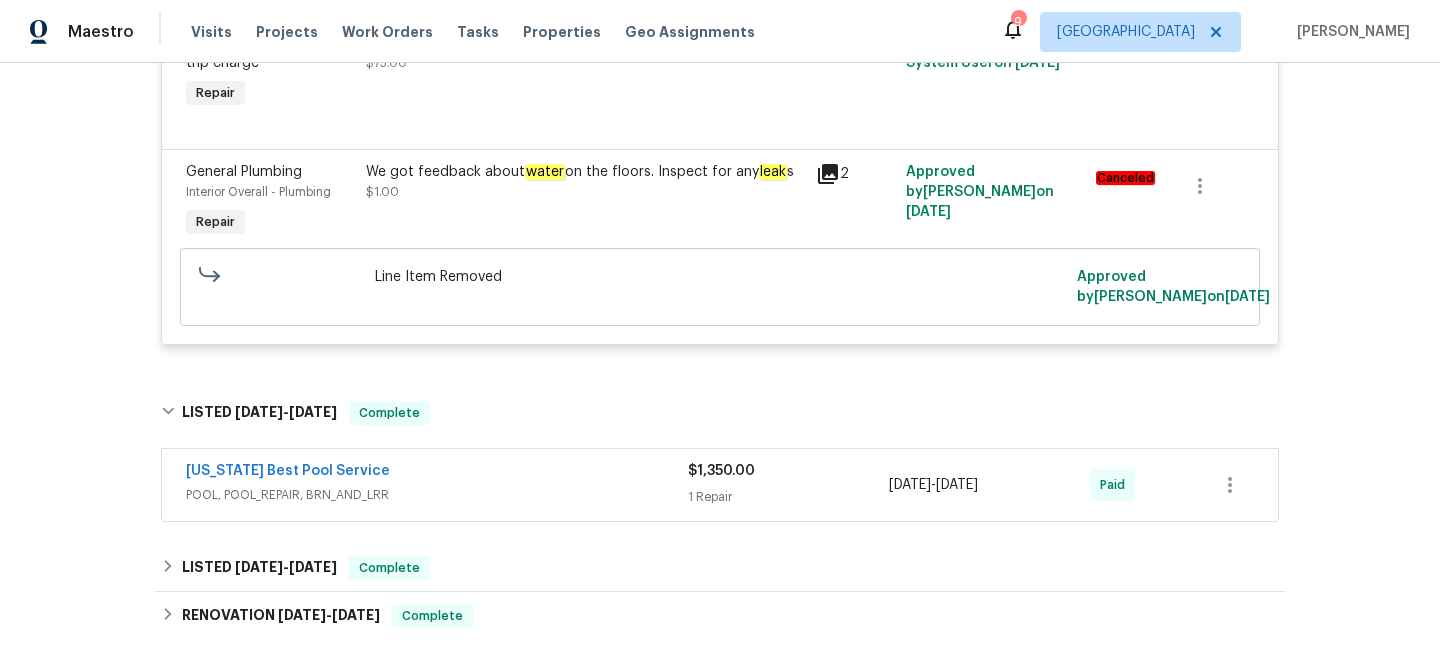 click on "POOL, POOL_REPAIR, BRN_AND_LRR" at bounding box center (437, 495) 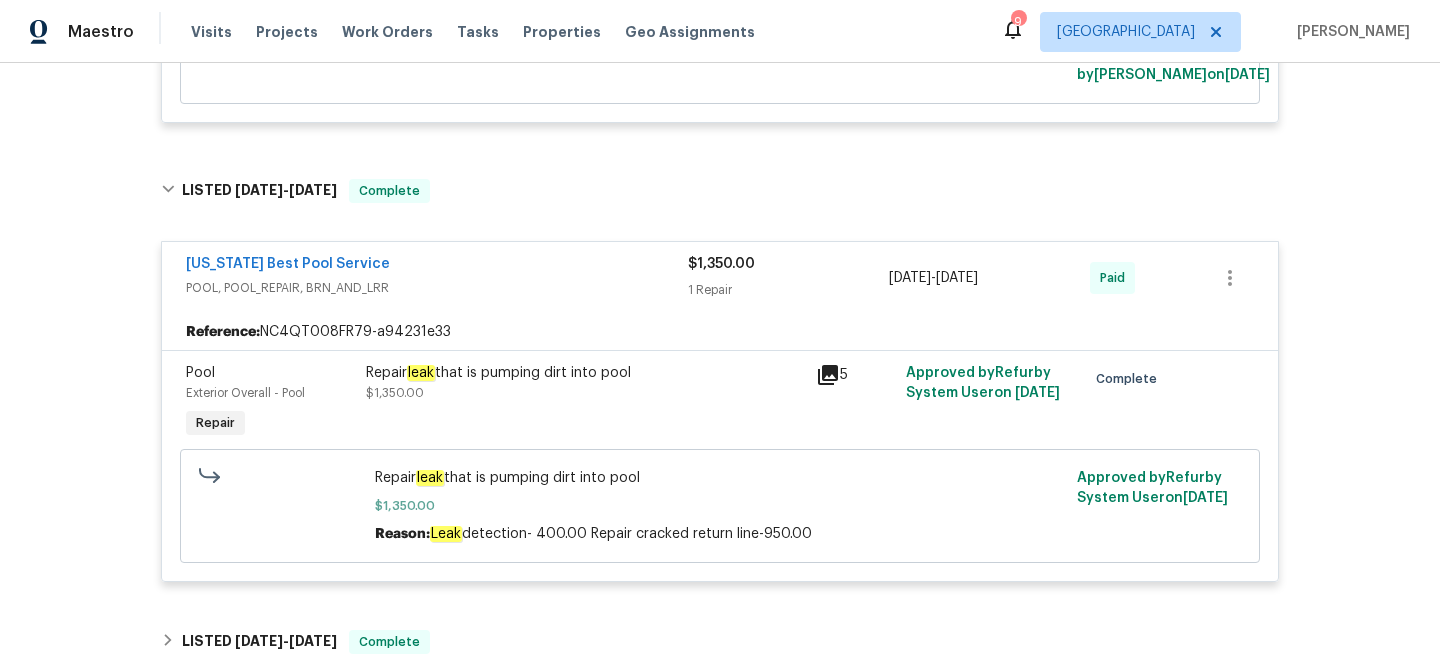 scroll, scrollTop: 1148, scrollLeft: 0, axis: vertical 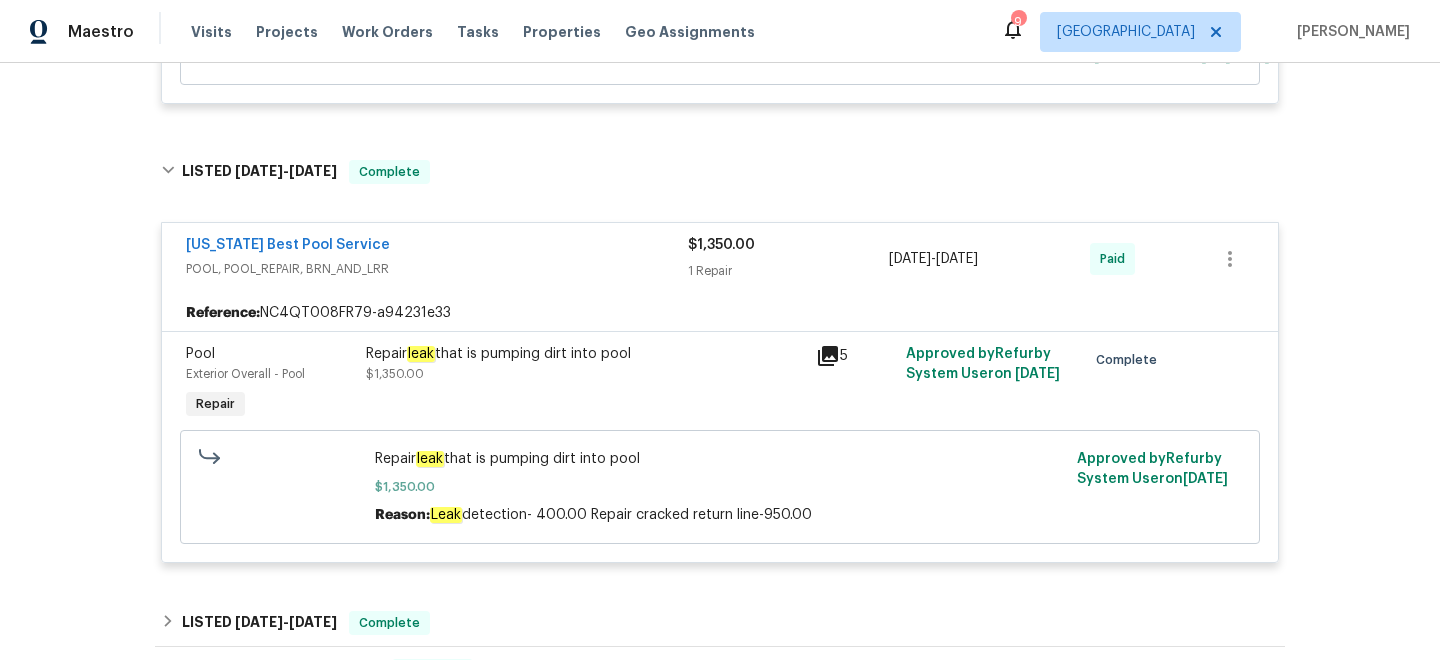 click on "Repair  leak  that is pumping dirt into pool" at bounding box center [585, 354] 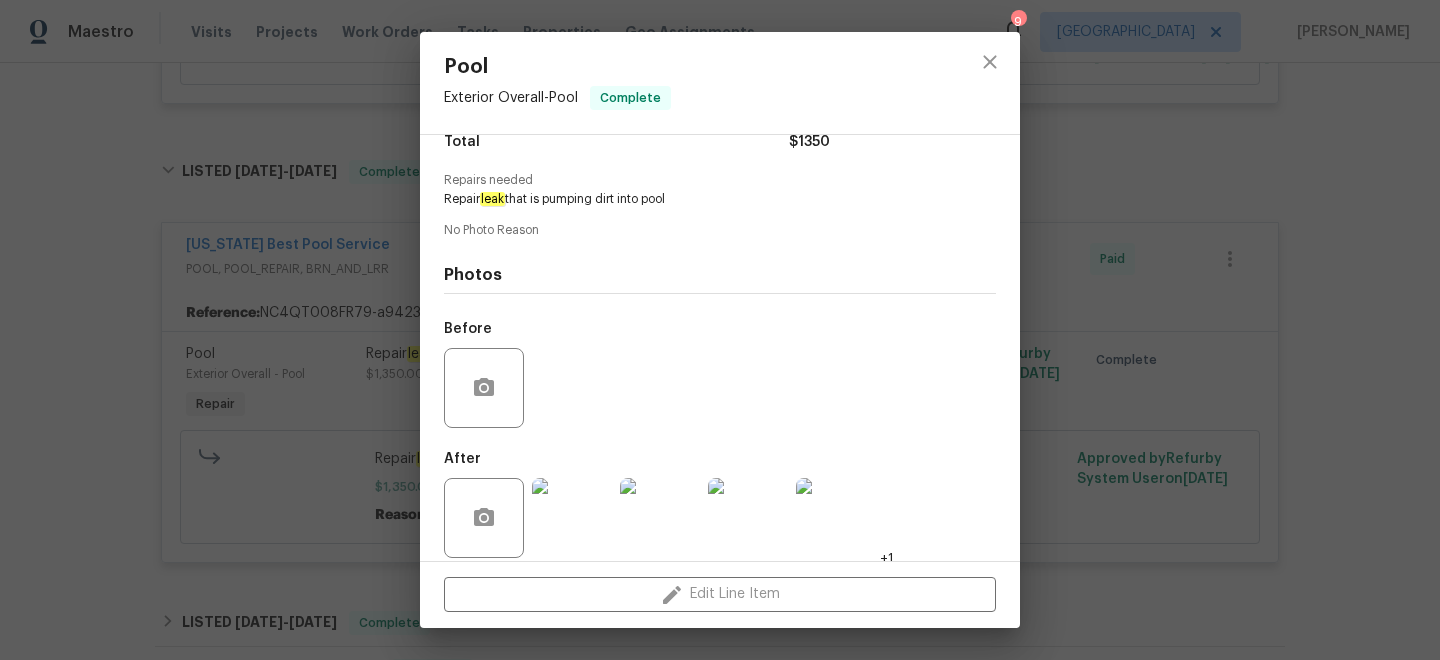 scroll, scrollTop: 193, scrollLeft: 0, axis: vertical 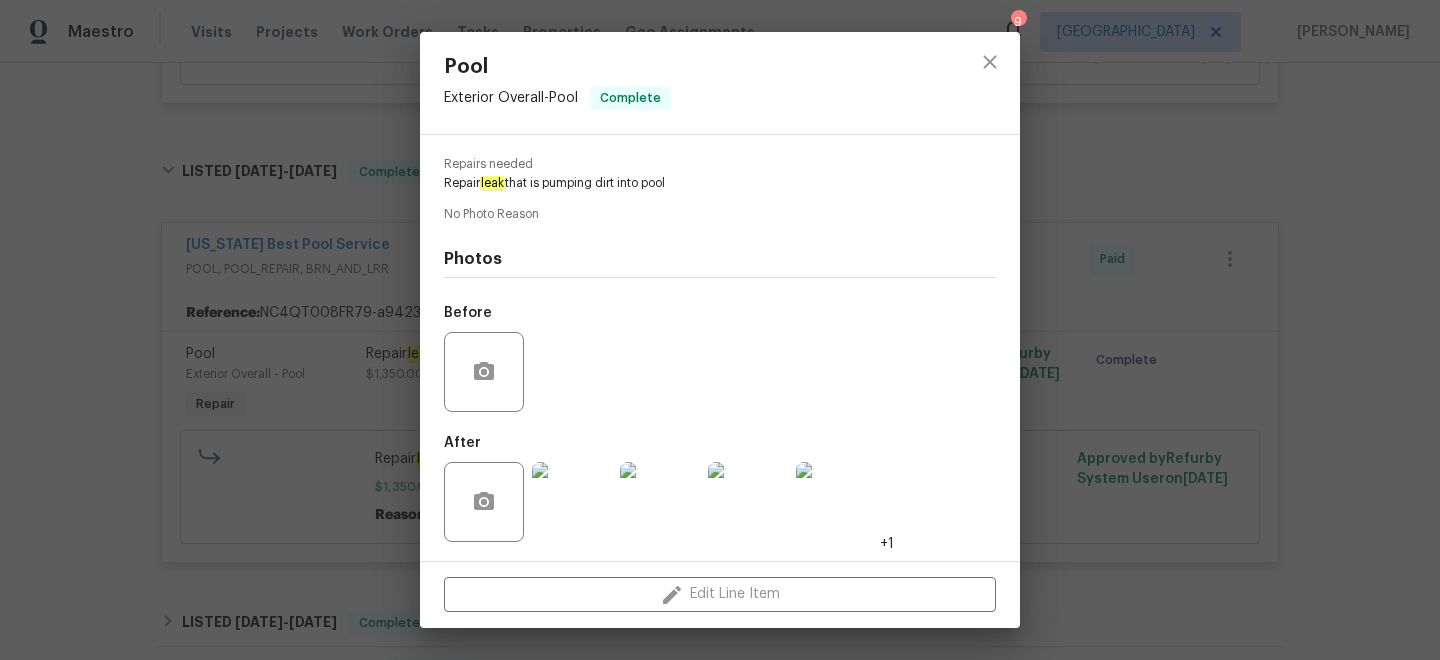 drag, startPoint x: 682, startPoint y: 183, endPoint x: 443, endPoint y: 186, distance: 239.01883 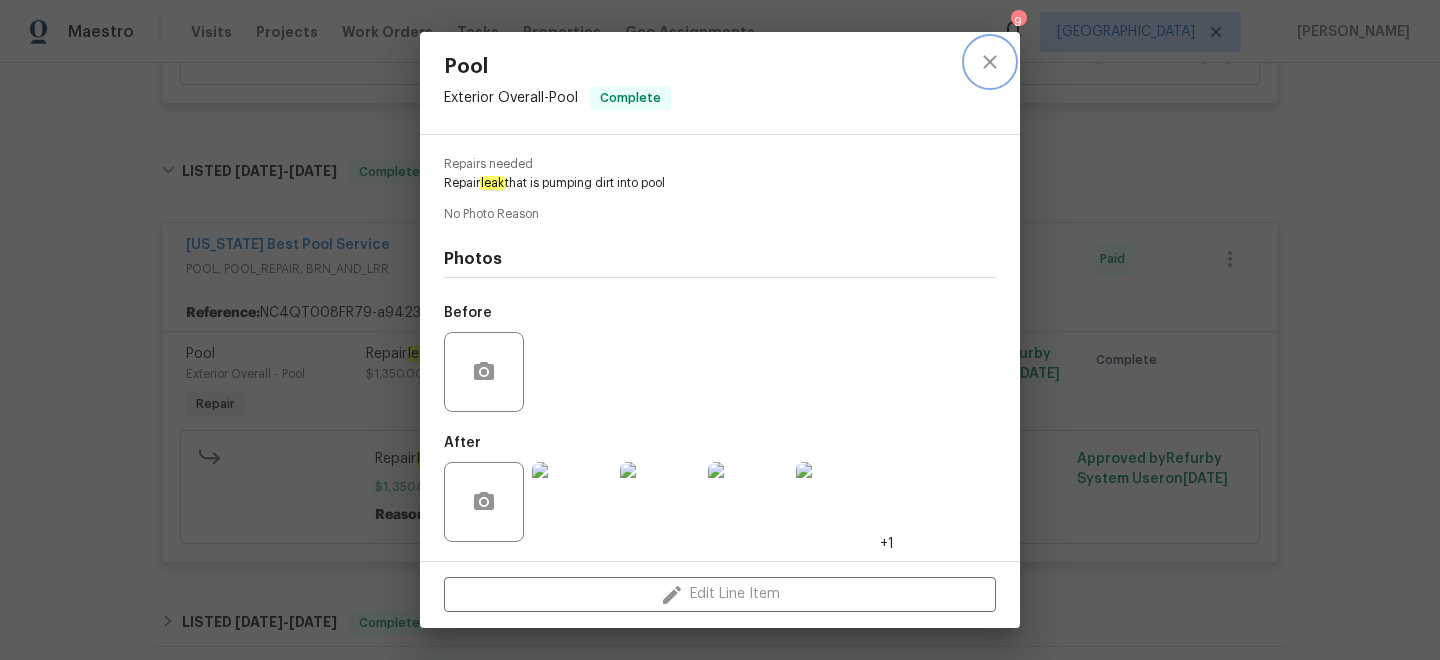click 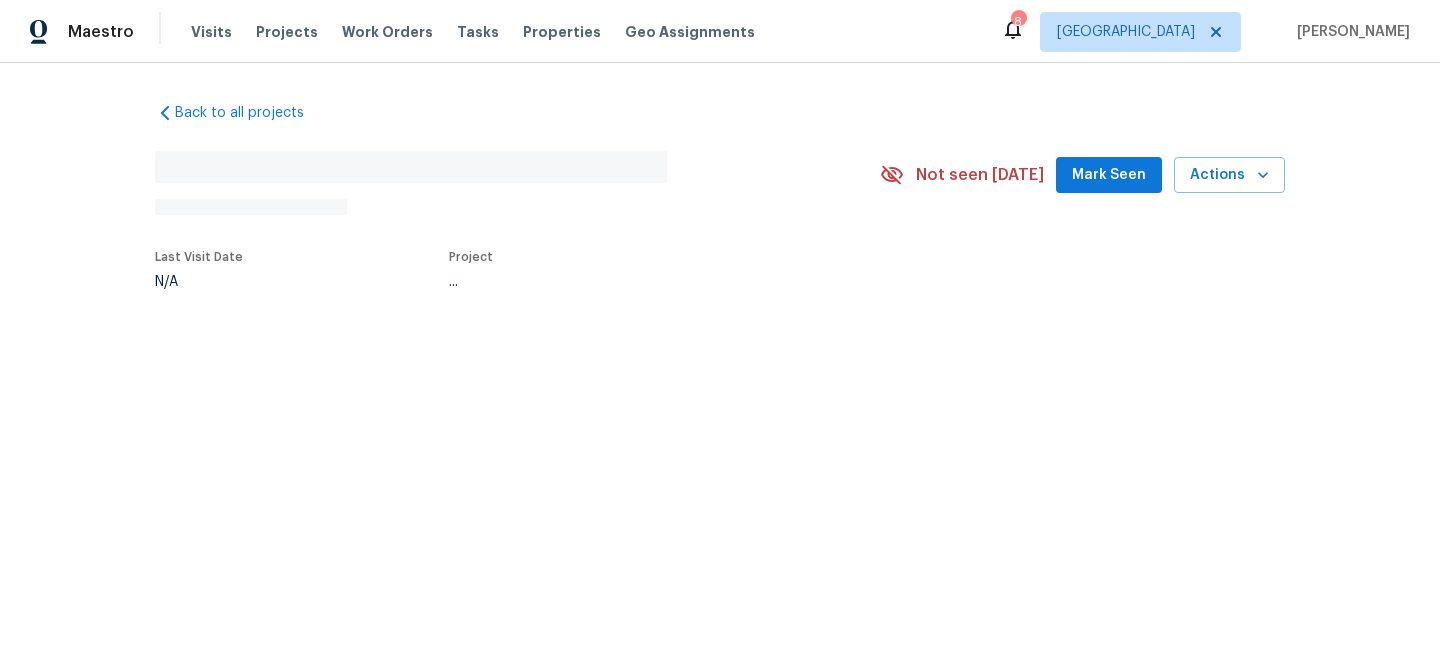 scroll, scrollTop: 0, scrollLeft: 0, axis: both 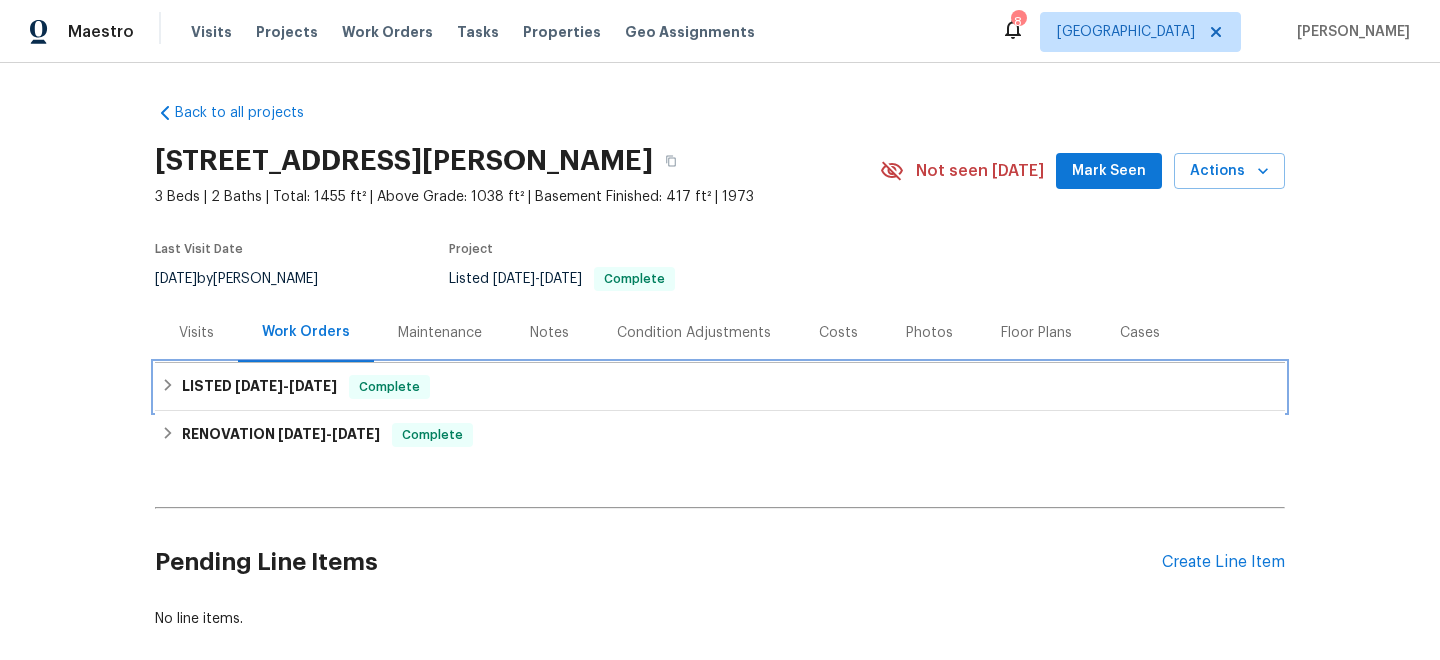 click on "LISTED   [DATE]  -  [DATE] Complete" at bounding box center [720, 387] 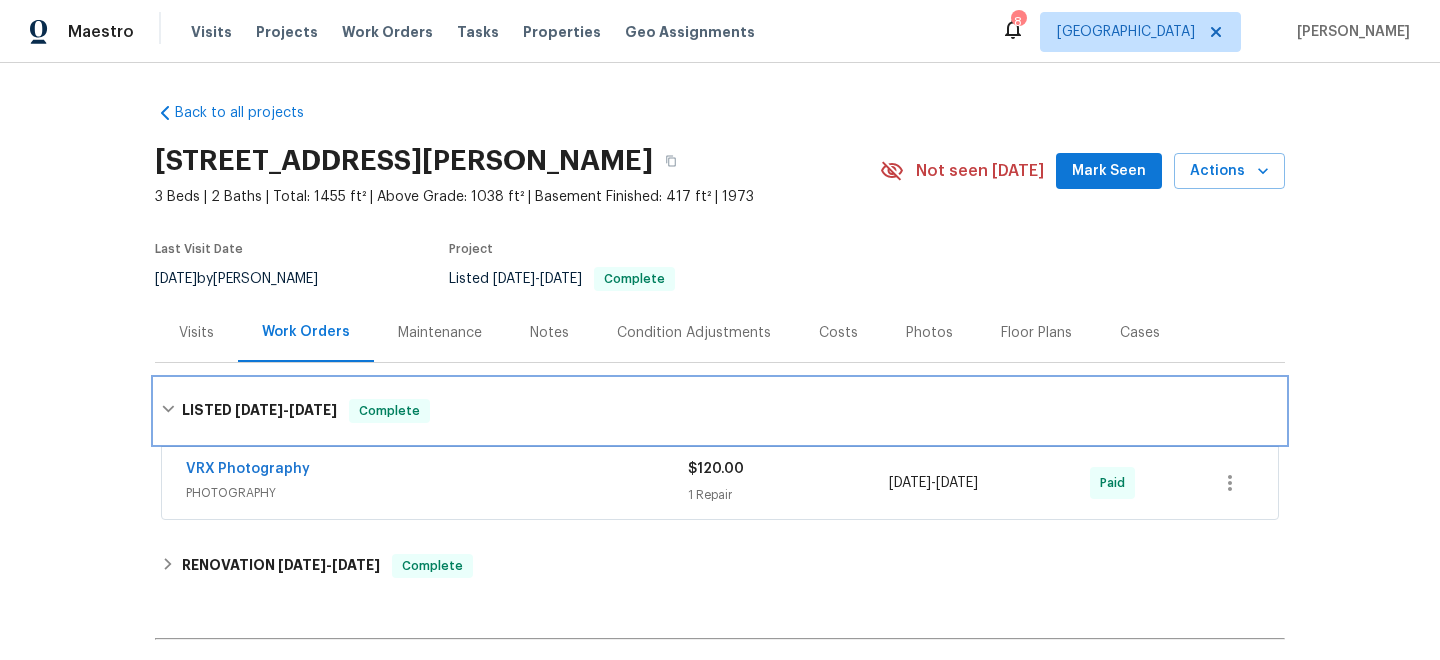 scroll, scrollTop: 160, scrollLeft: 0, axis: vertical 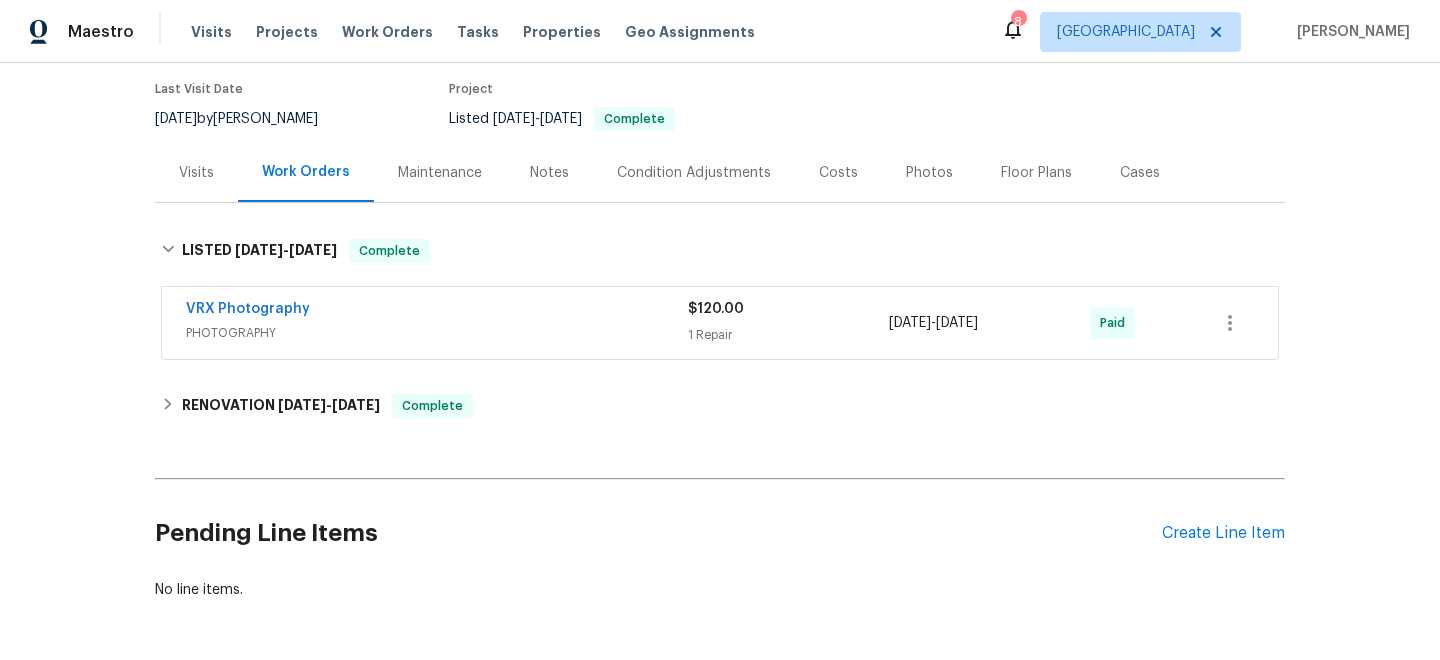 click on "VRX Photography" at bounding box center [437, 311] 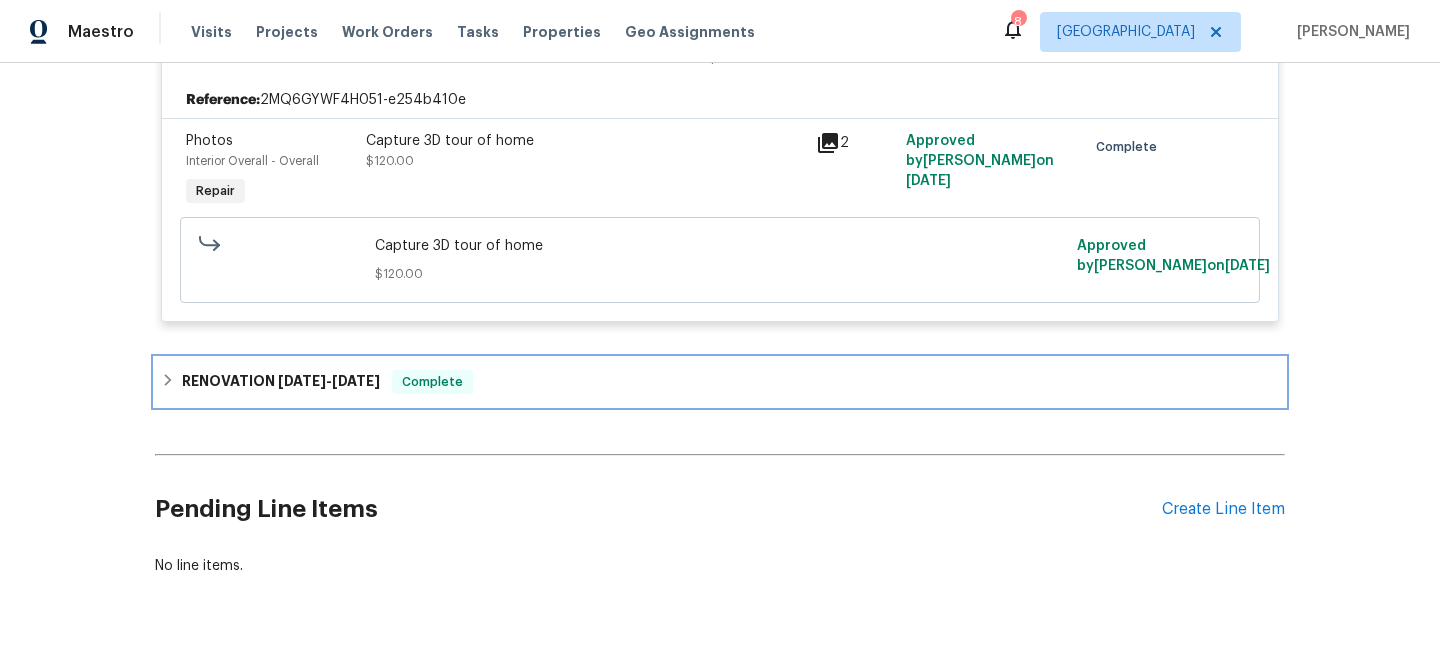 click on "RENOVATION   [DATE]  -  [DATE] Complete" at bounding box center [720, 382] 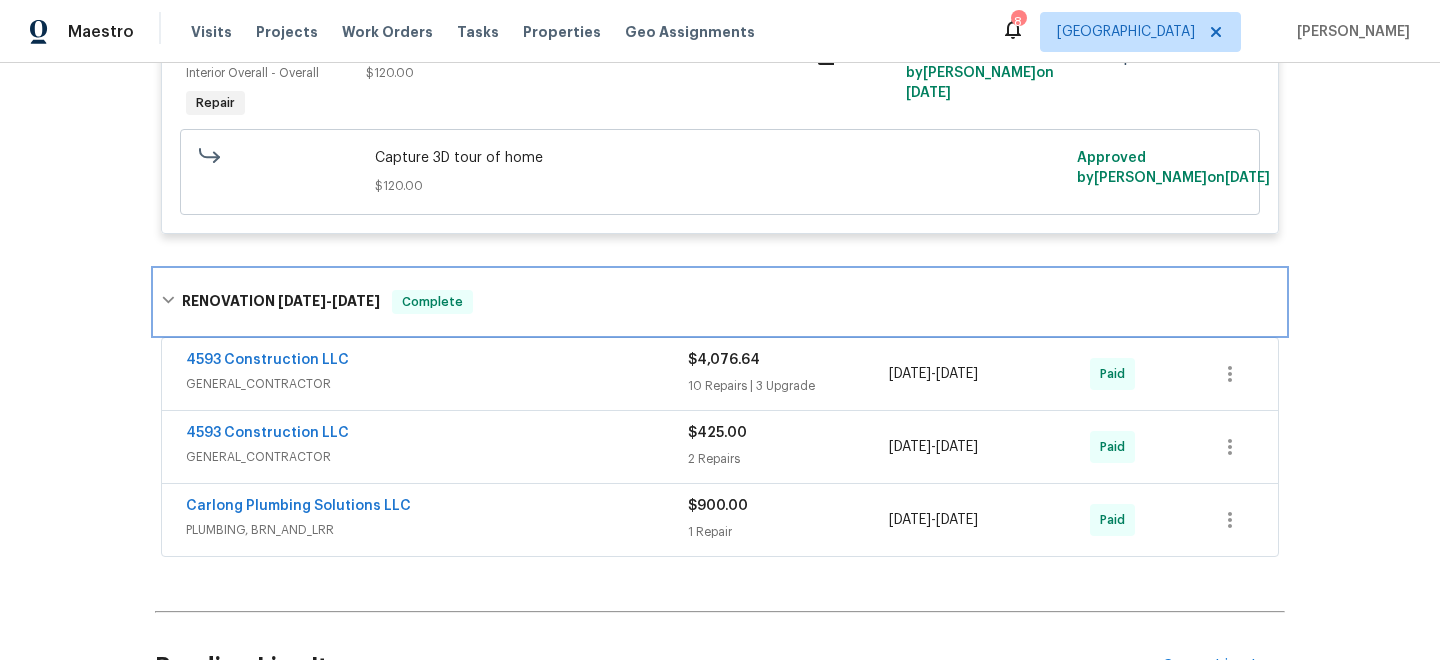 scroll, scrollTop: 601, scrollLeft: 0, axis: vertical 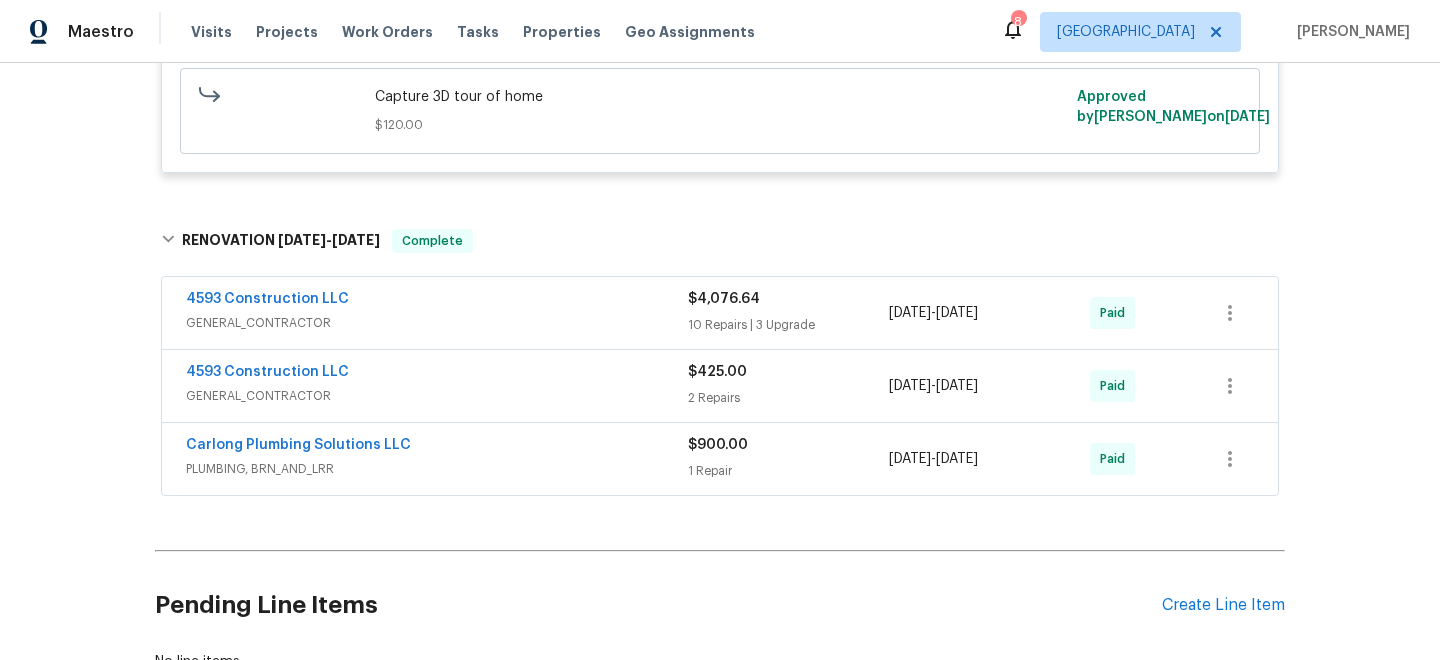 click on "4593 Construction LLC" at bounding box center (437, 301) 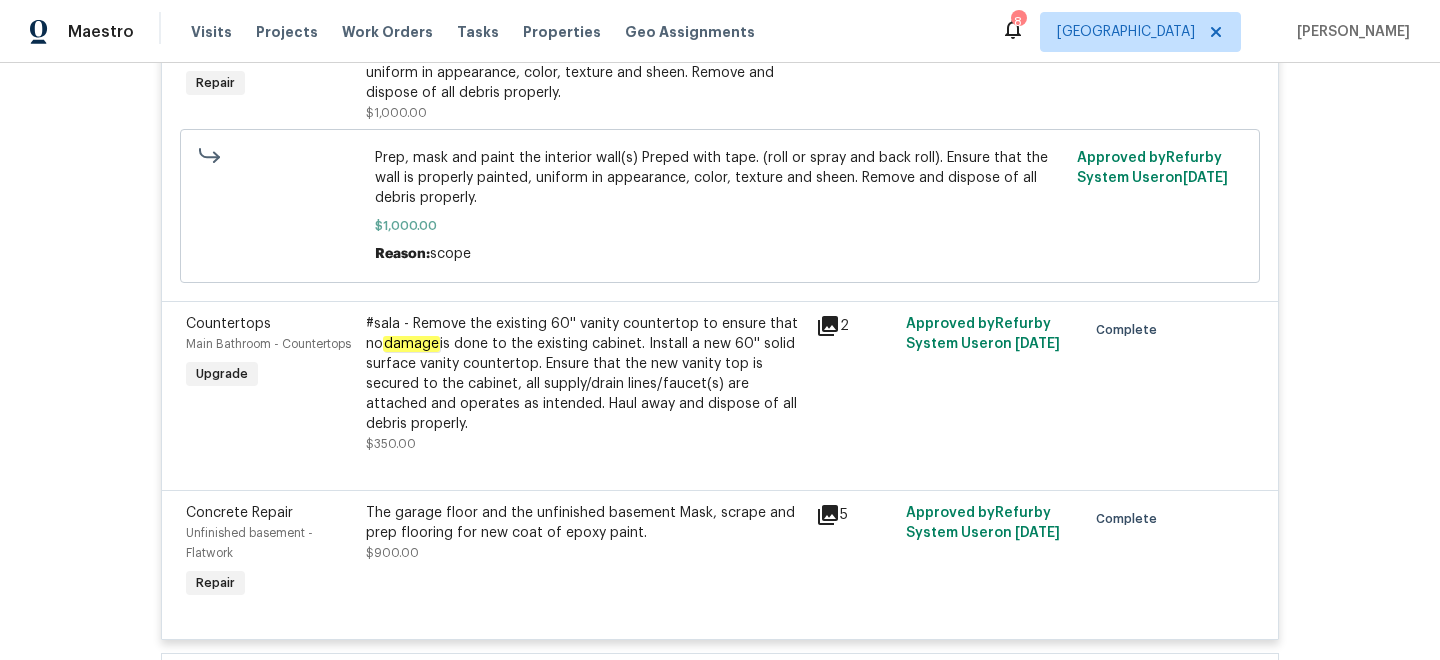 scroll, scrollTop: 3497, scrollLeft: 0, axis: vertical 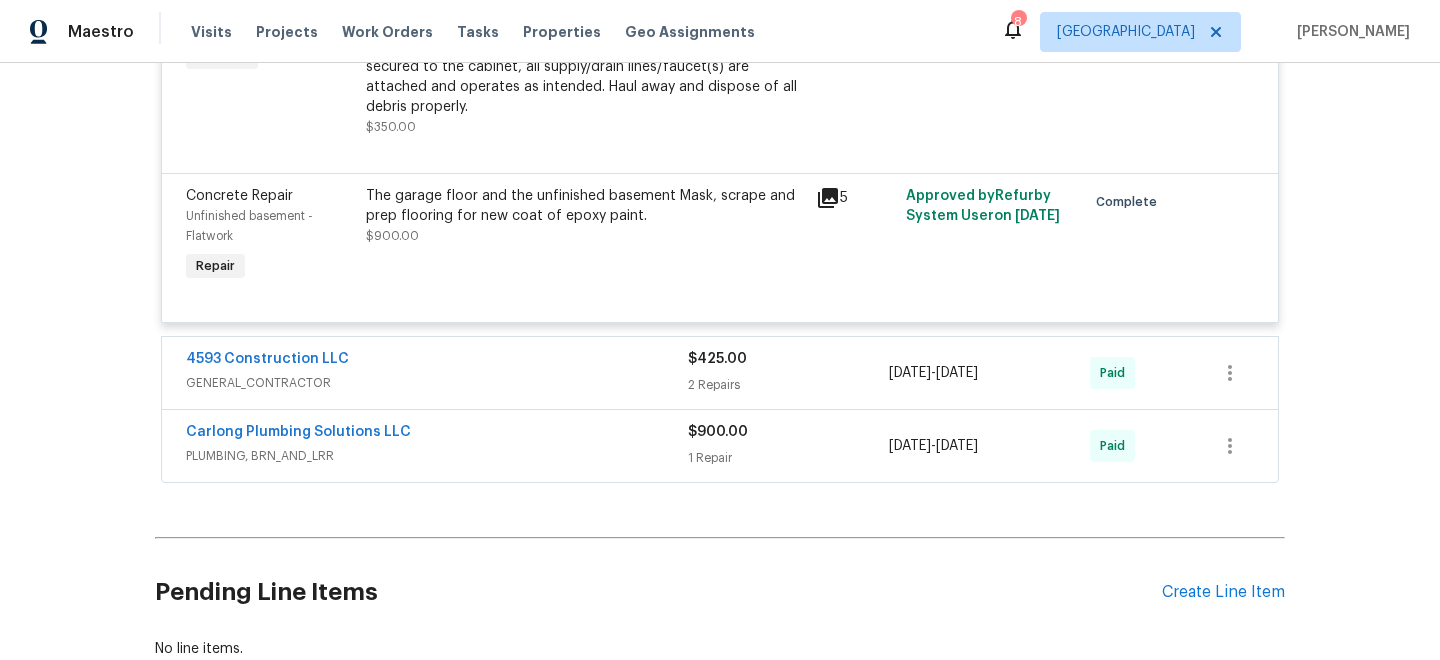 click on "GENERAL_CONTRACTOR" at bounding box center [437, 383] 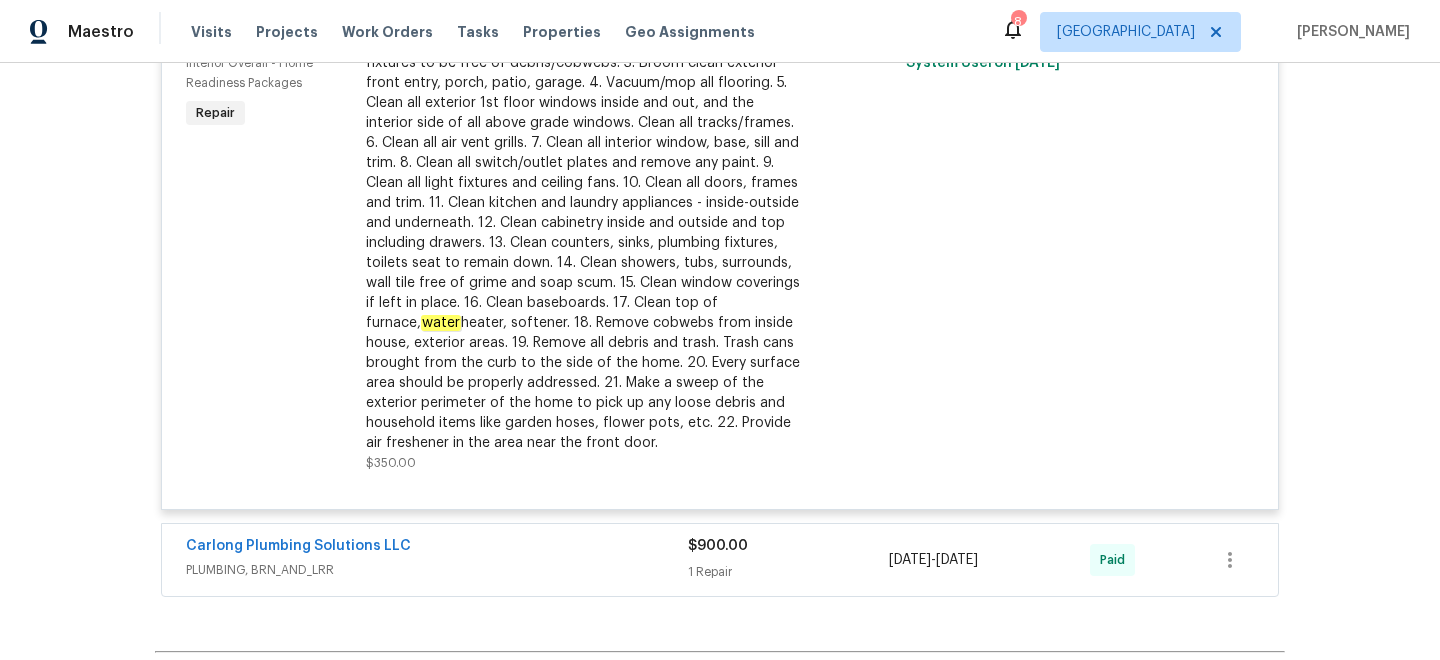 scroll, scrollTop: 4532, scrollLeft: 0, axis: vertical 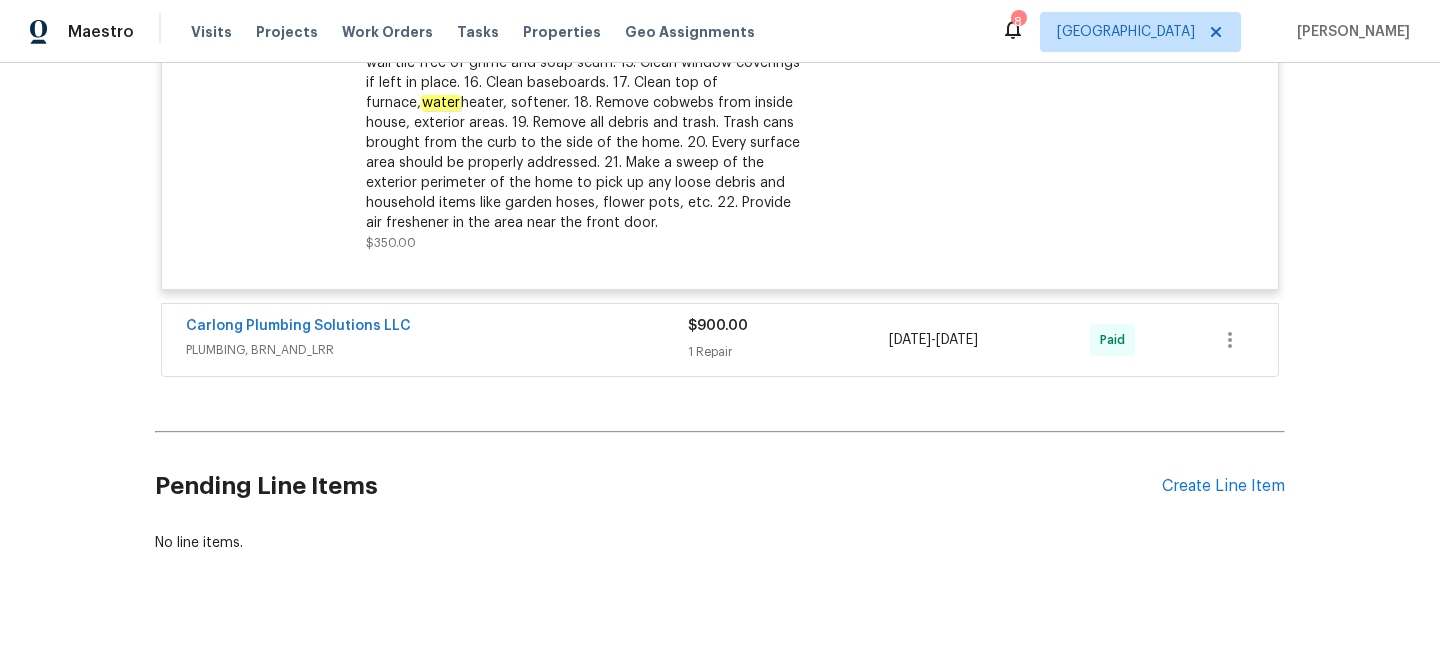 click on "PLUMBING, BRN_AND_LRR" at bounding box center [437, 350] 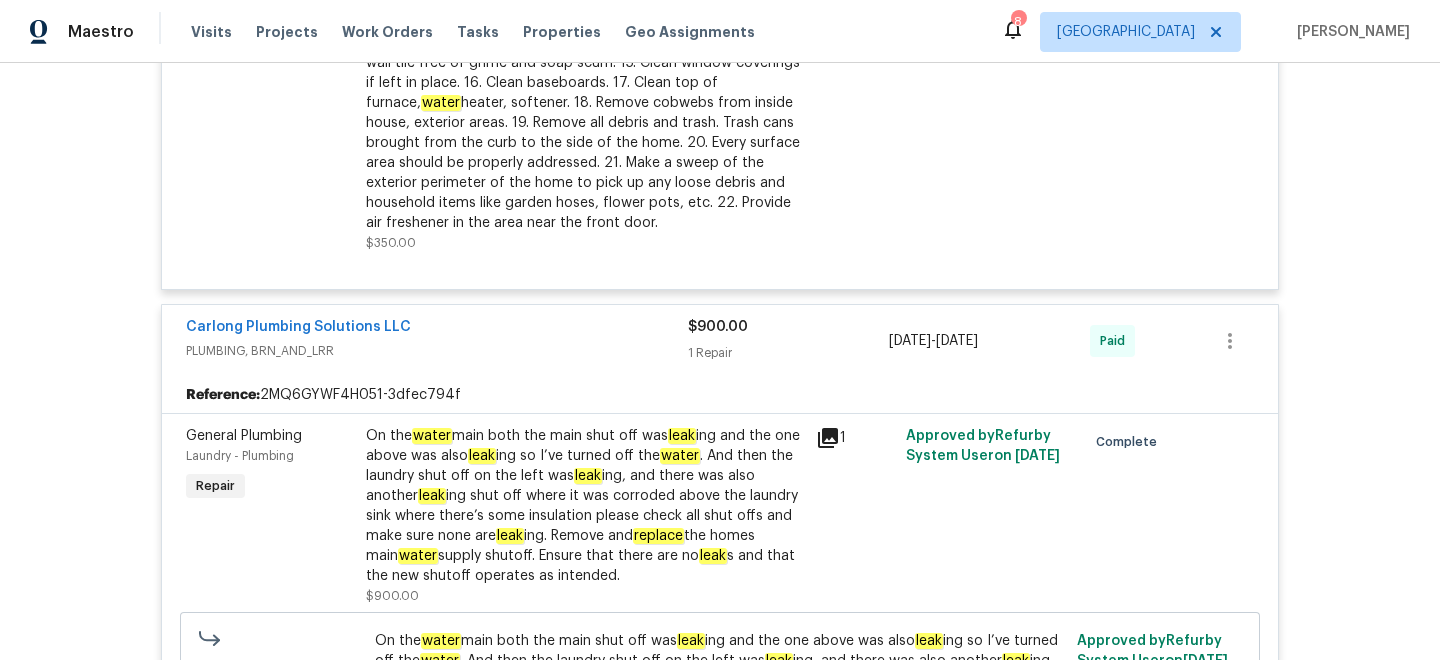 click on "On the  water  main both the main shut off was  leak ing and the one above was also  leak ing so I’ve turned off the  water . And then the laundry shut off on the left was  leak ing, and there was also another  leak ing shut off where it was corroded above the laundry sink where there’s some insulation please check all shut offs and make sure none are  leak ing. Remove and  replace  the homes main  water  supply shutoff. Ensure that there are no  leak s and that the new shutoff operates as intended." at bounding box center (585, 506) 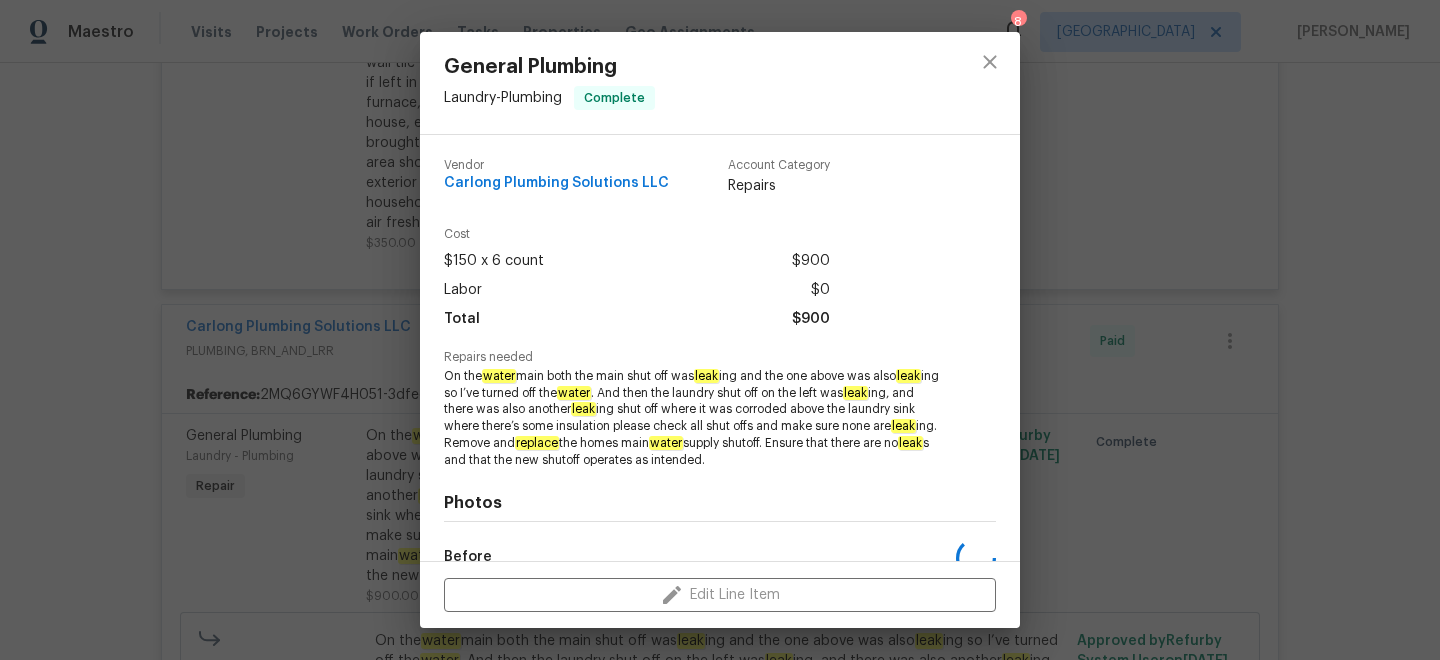 scroll, scrollTop: 244, scrollLeft: 0, axis: vertical 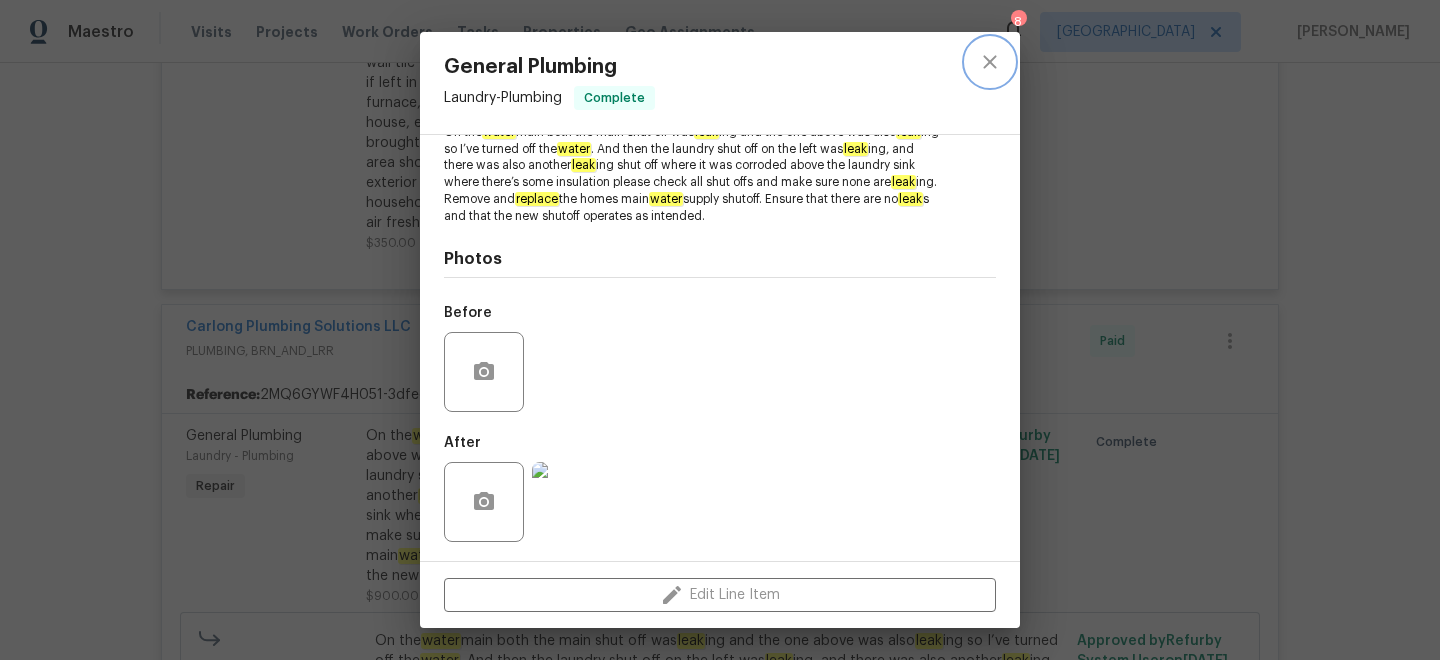 click at bounding box center (990, 62) 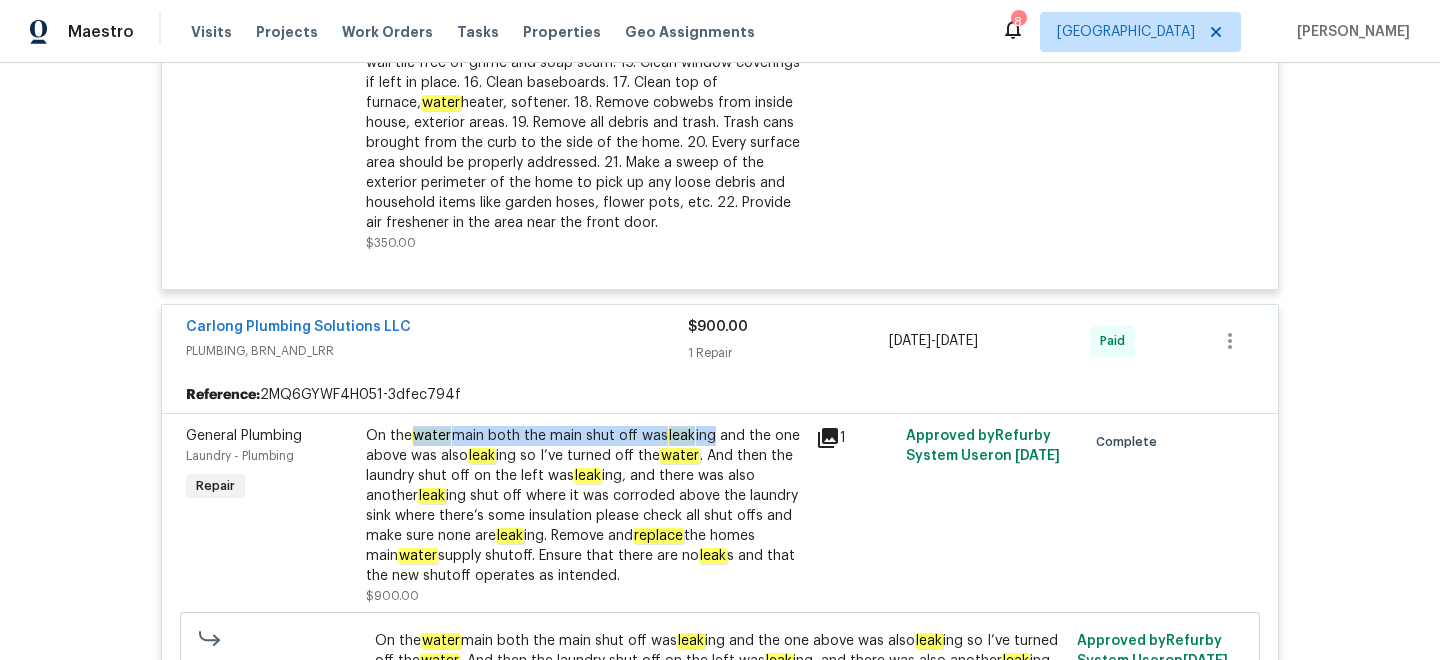 drag, startPoint x: 414, startPoint y: 411, endPoint x: 720, endPoint y: 413, distance: 306.00653 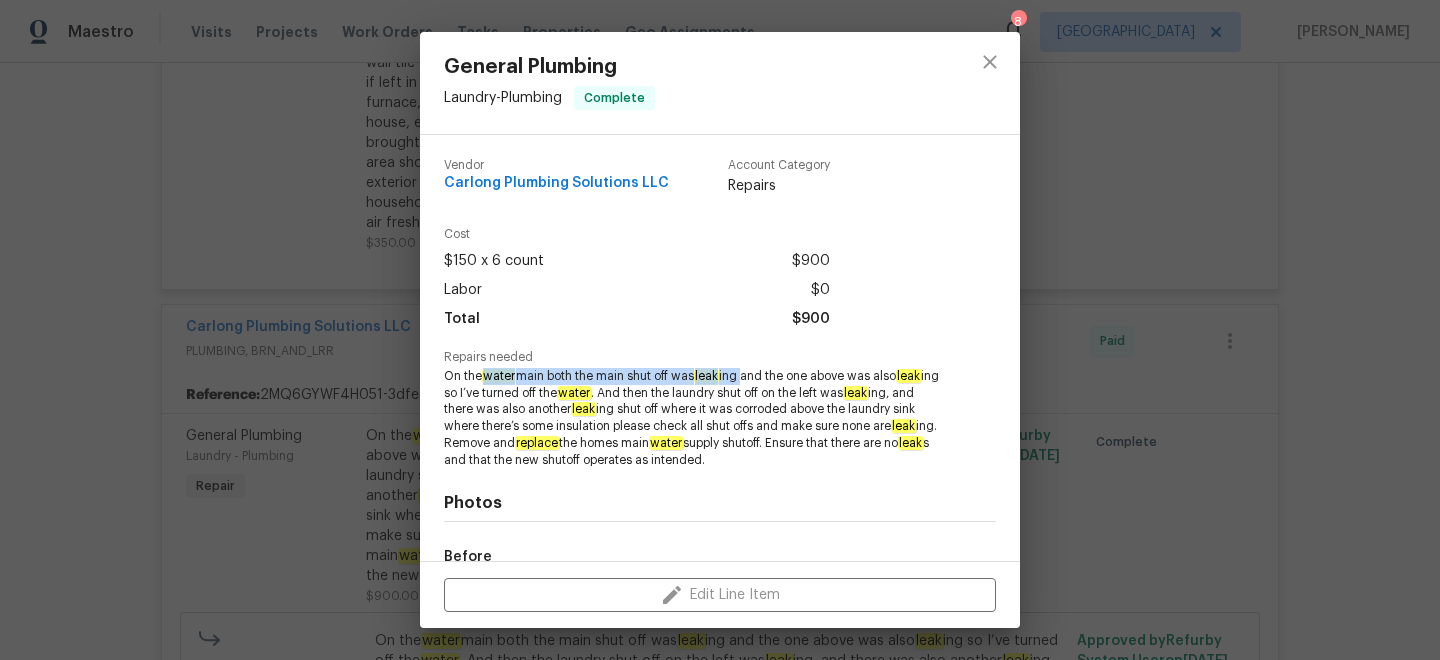 drag, startPoint x: 488, startPoint y: 379, endPoint x: 751, endPoint y: 377, distance: 263.0076 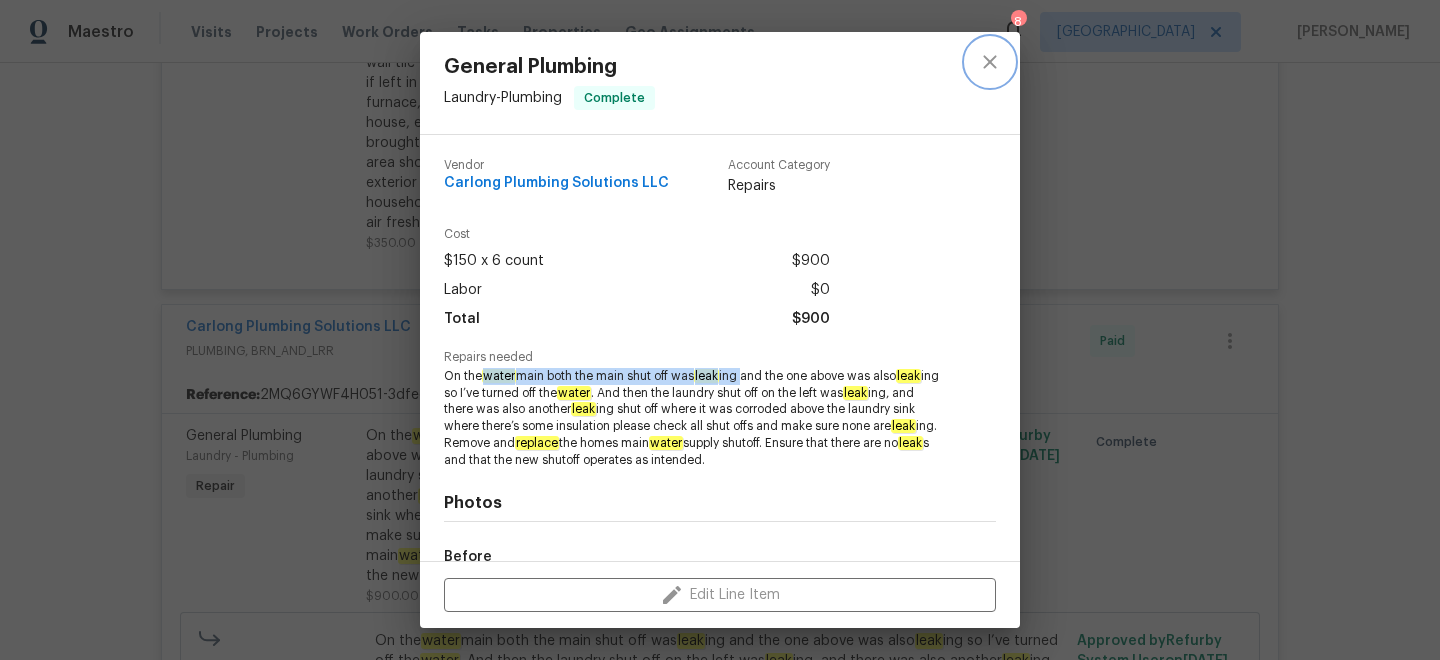 click at bounding box center [990, 62] 